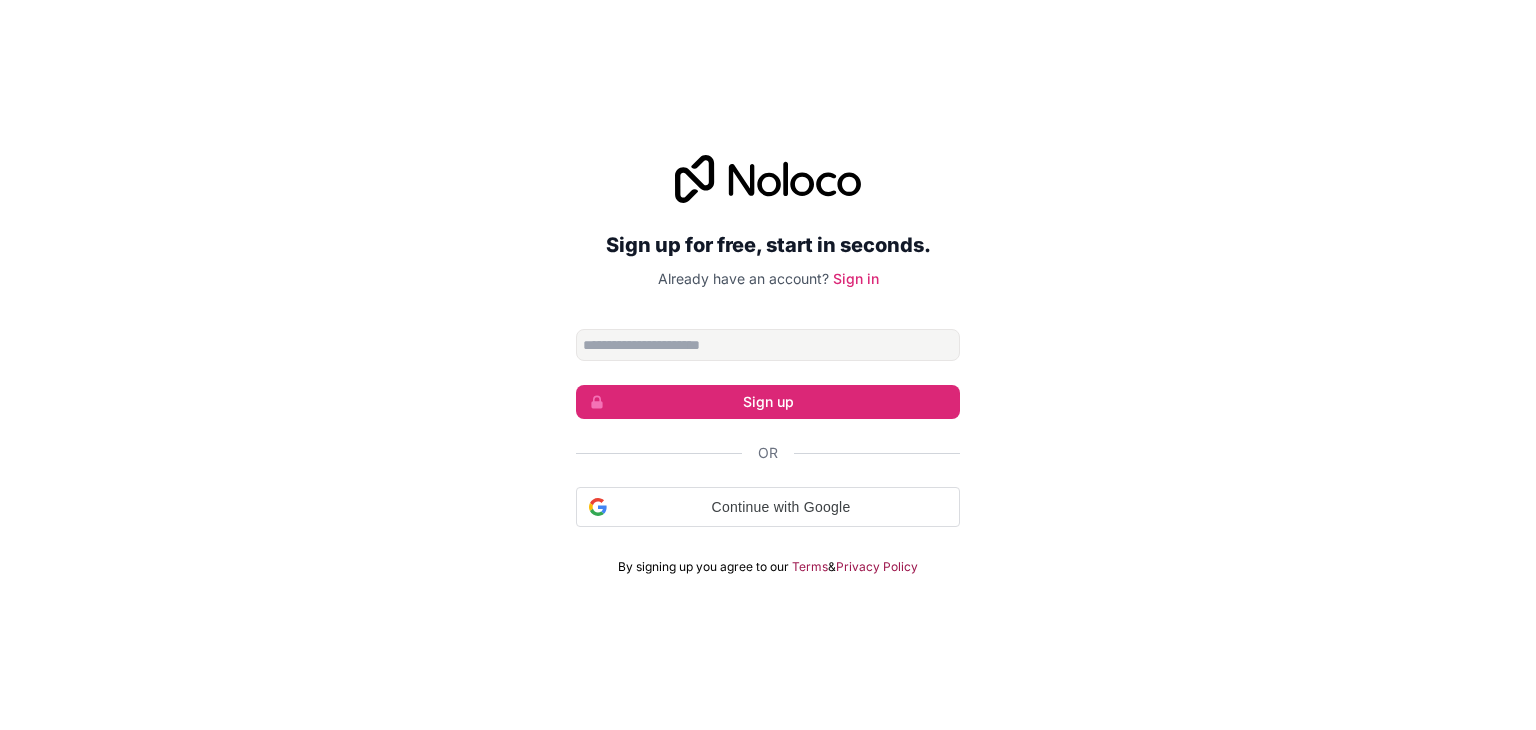 scroll, scrollTop: 0, scrollLeft: 0, axis: both 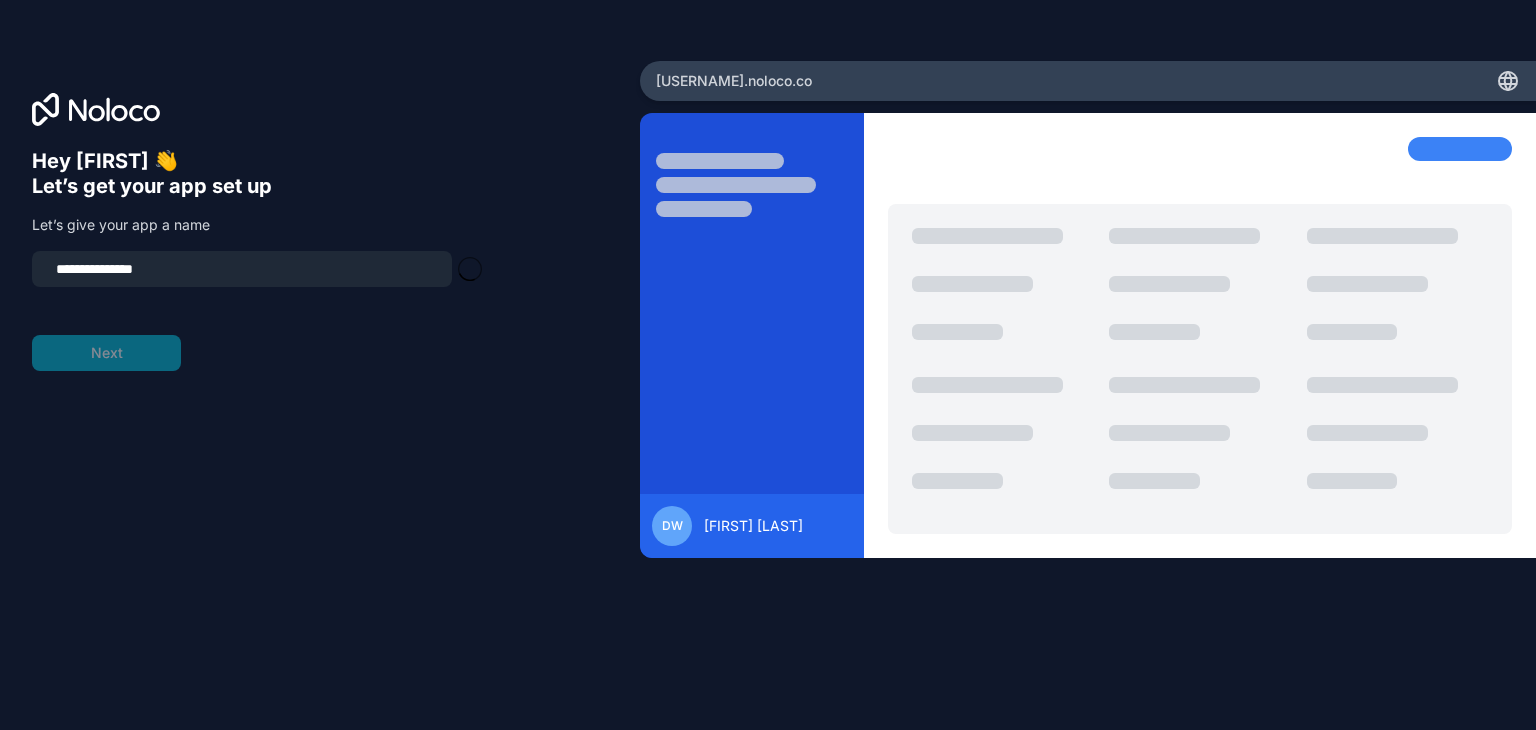 click on "[FIRST] [LAST]" at bounding box center (752, 526) 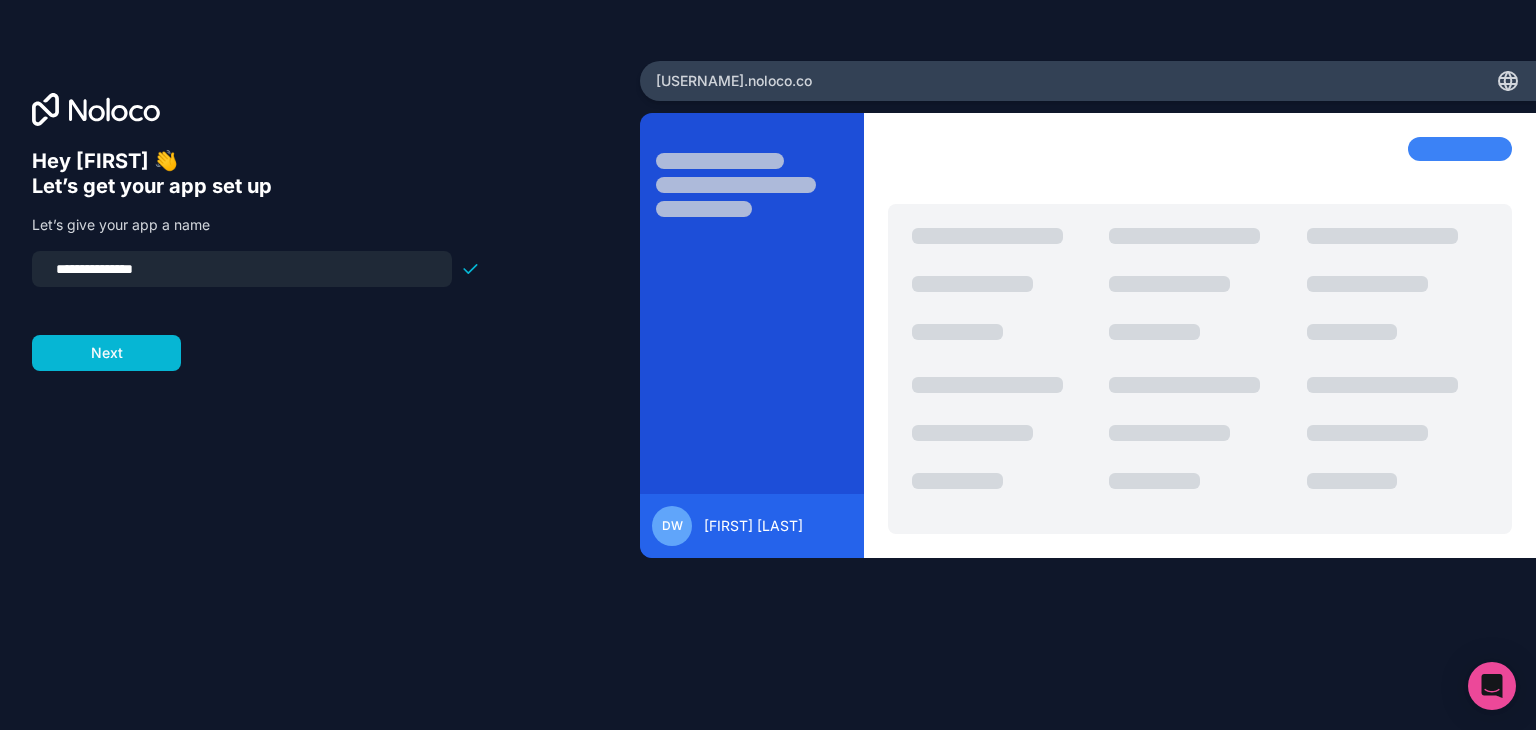 click on "**********" at bounding box center [320, 393] 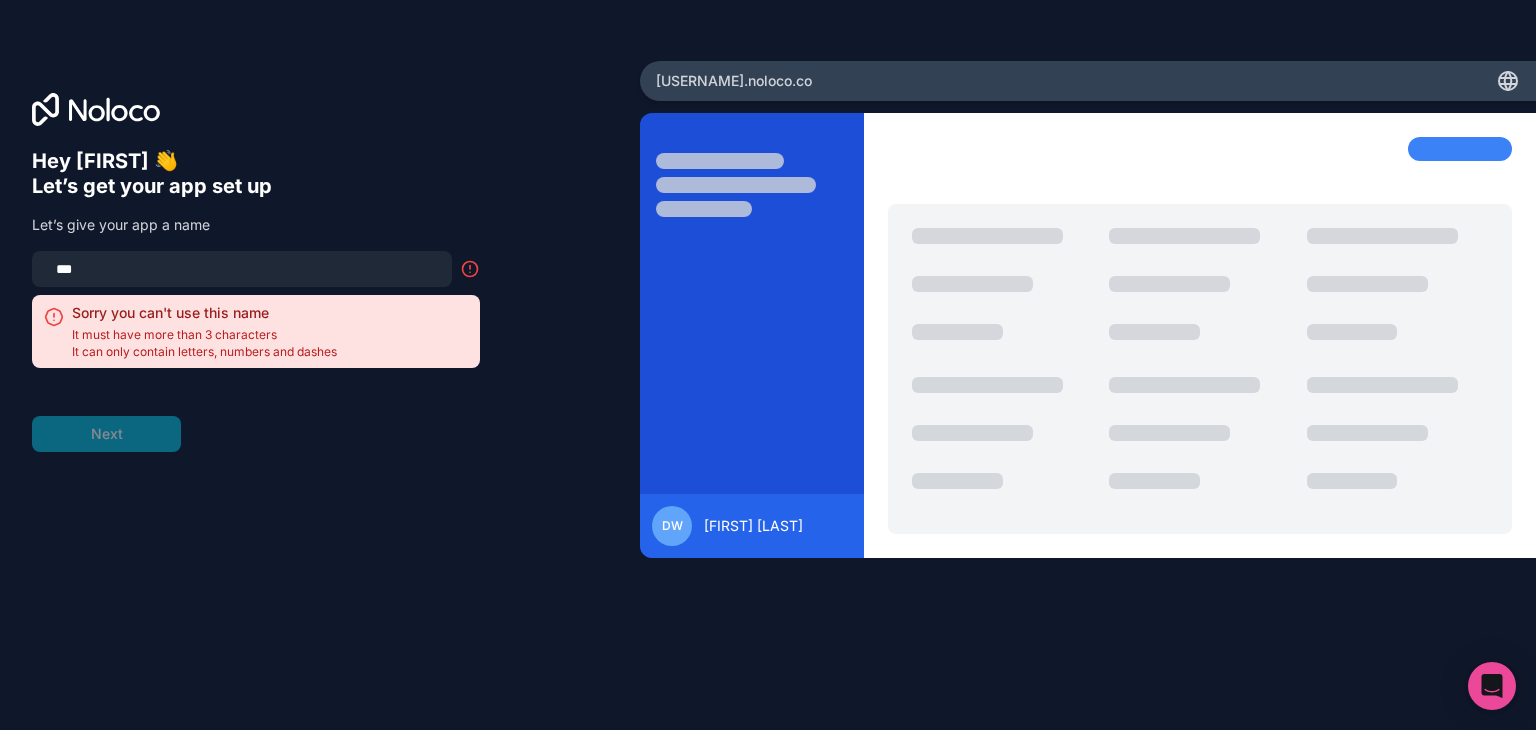 click on "***" at bounding box center (242, 269) 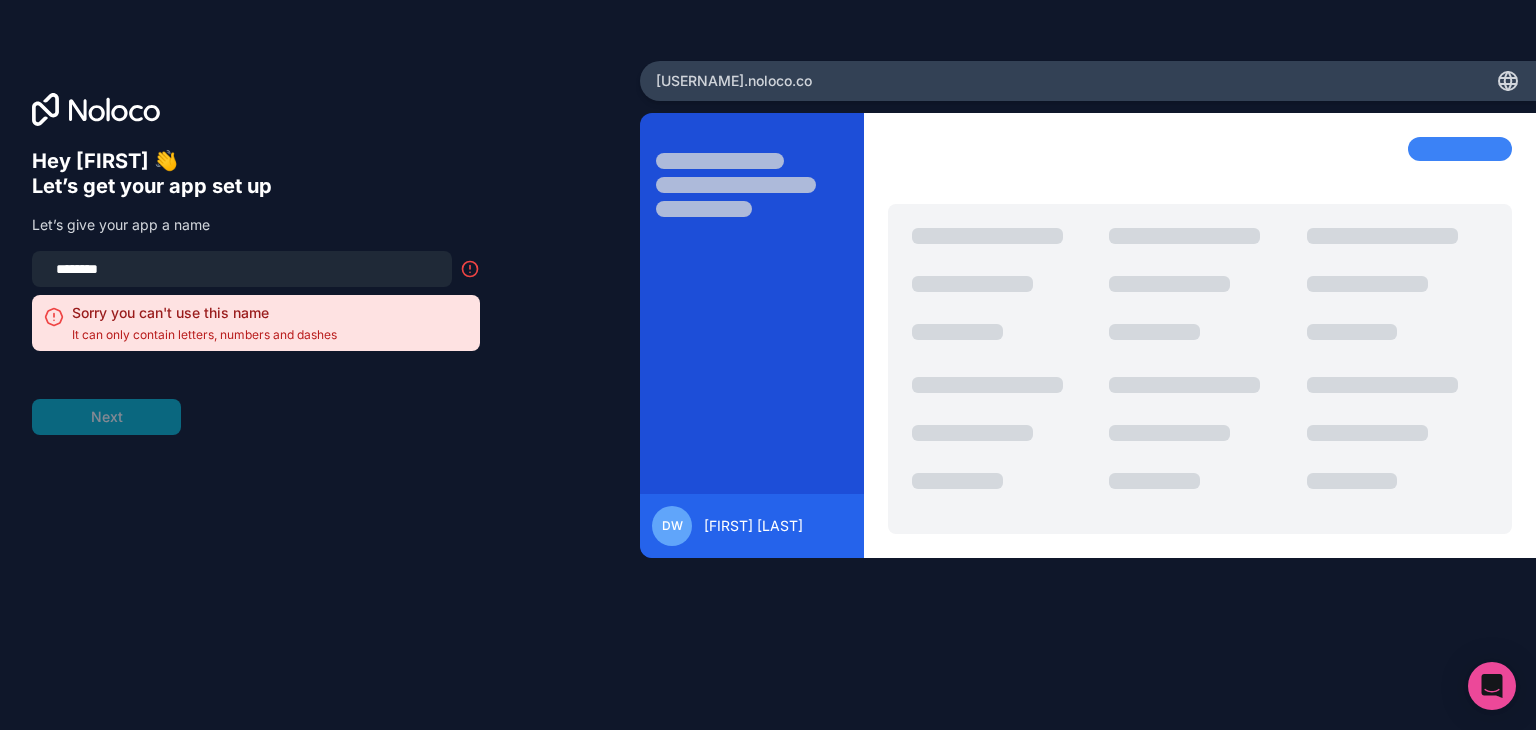 click on "********" at bounding box center [242, 269] 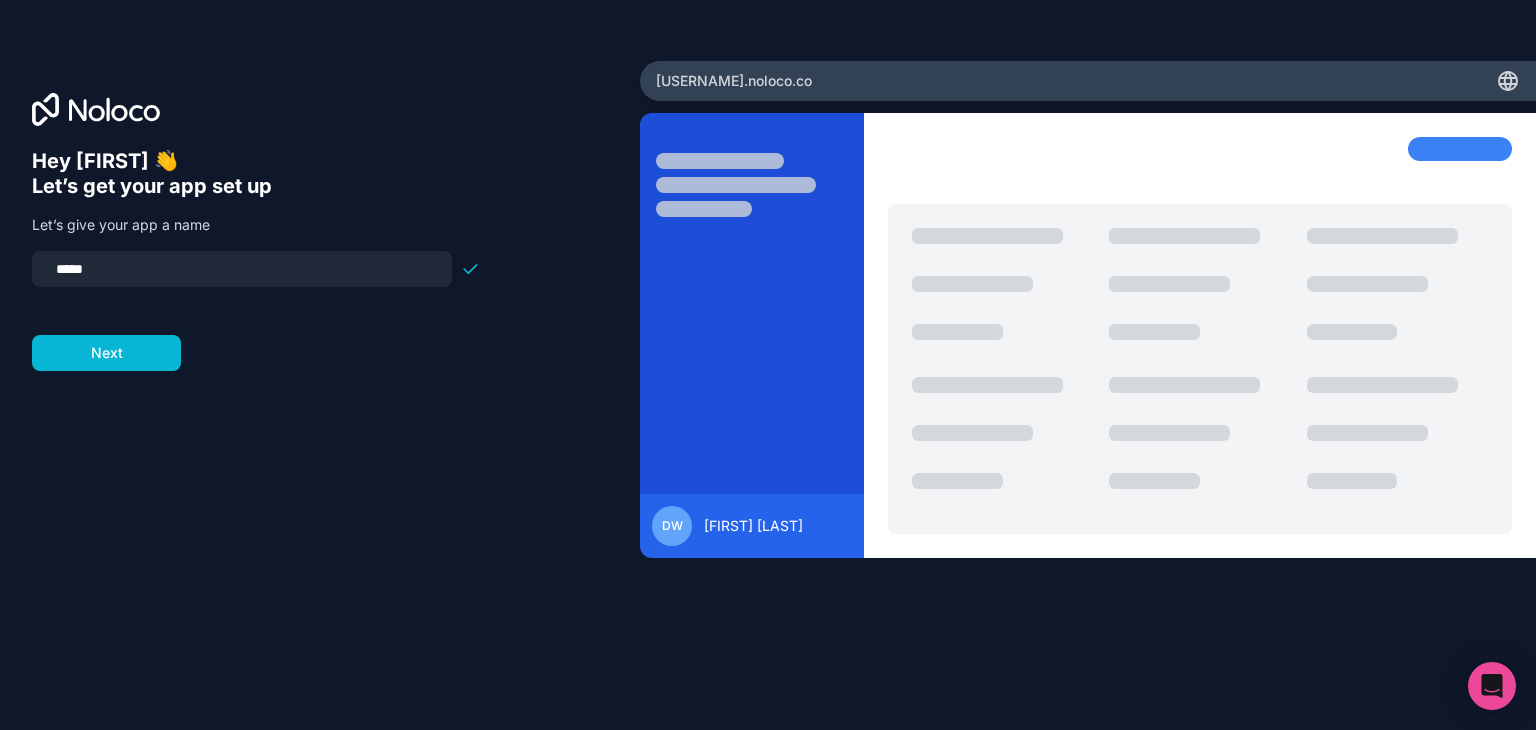 click on "*****" at bounding box center (242, 269) 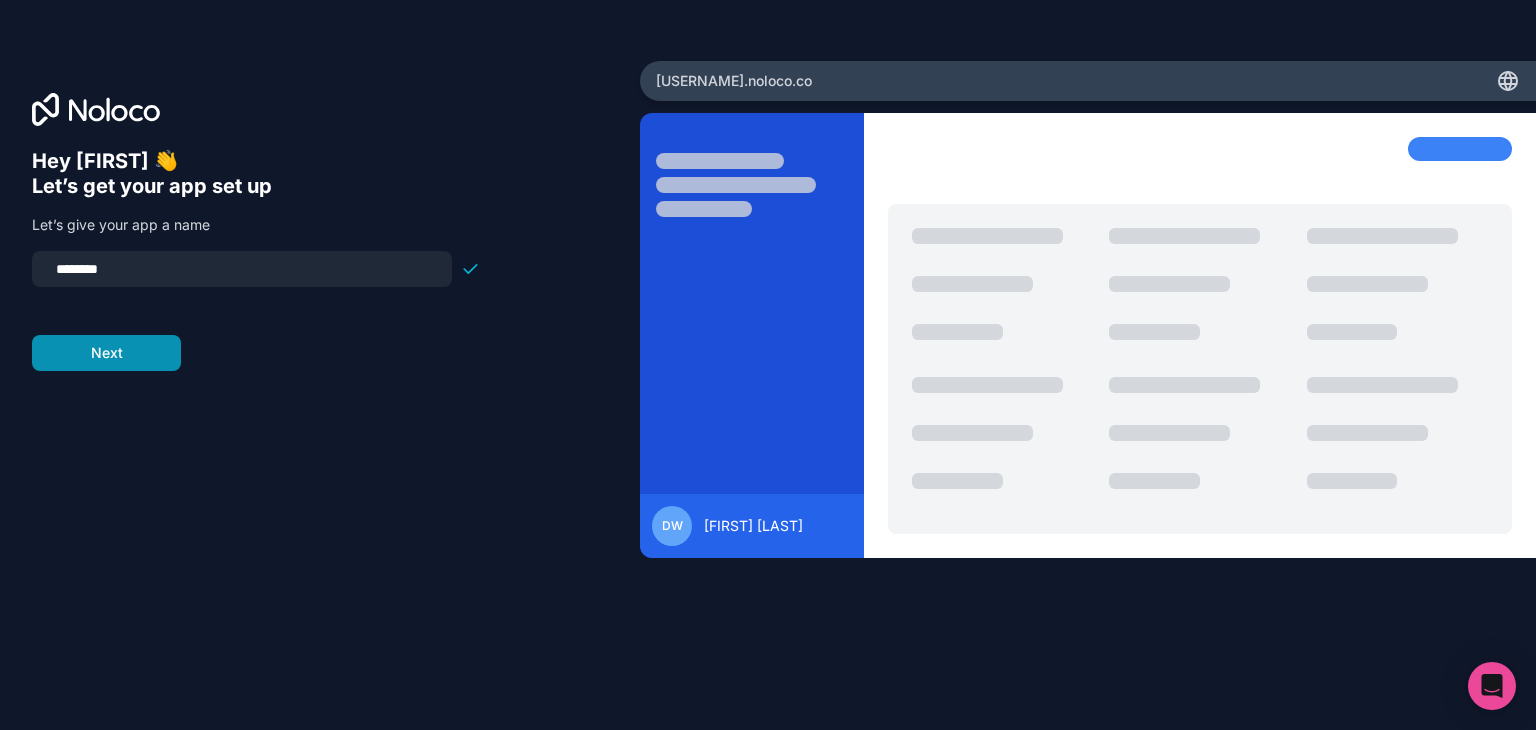 type on "********" 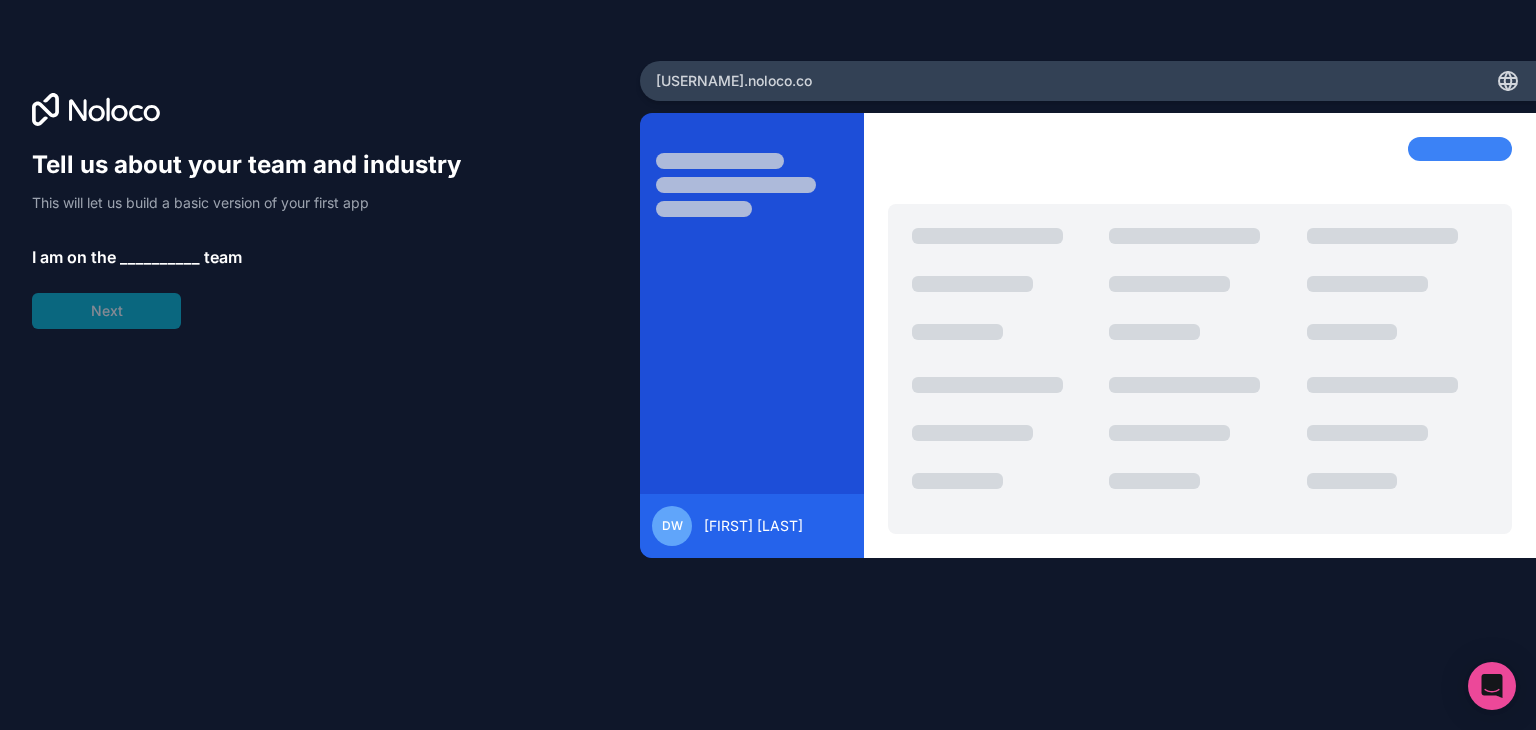 click on "__________" at bounding box center (160, 257) 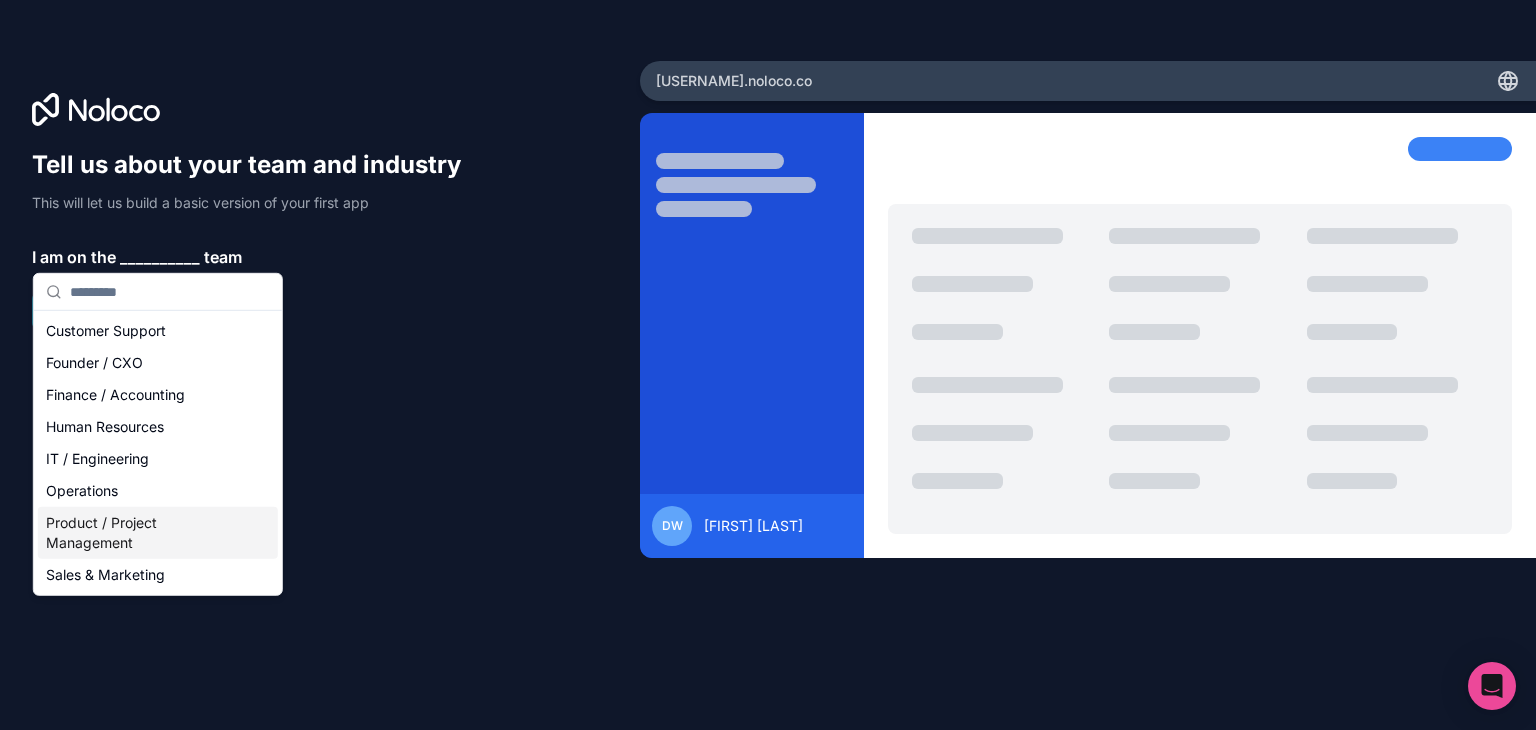 click on "Product / Project Management" at bounding box center (158, 533) 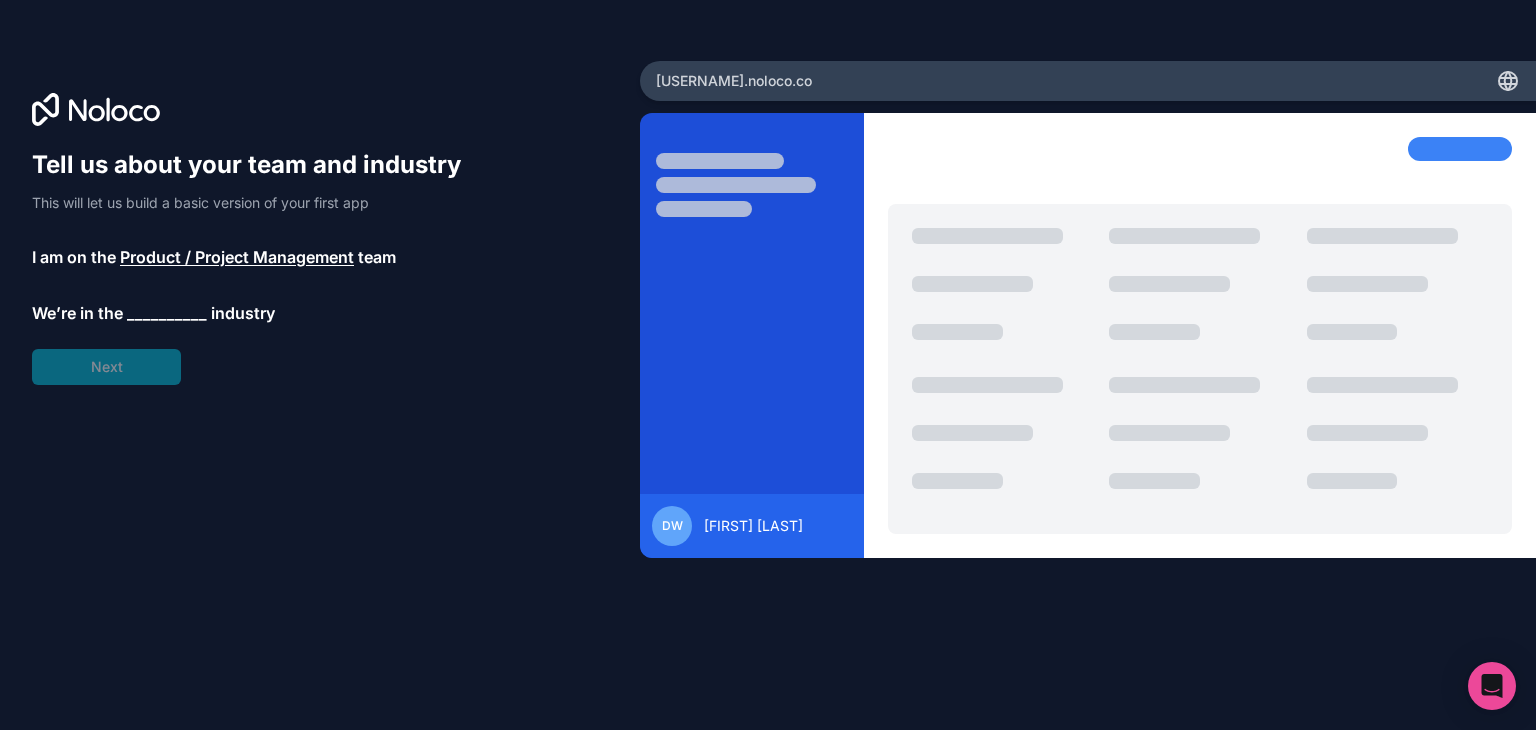 click on "__________" at bounding box center [167, 313] 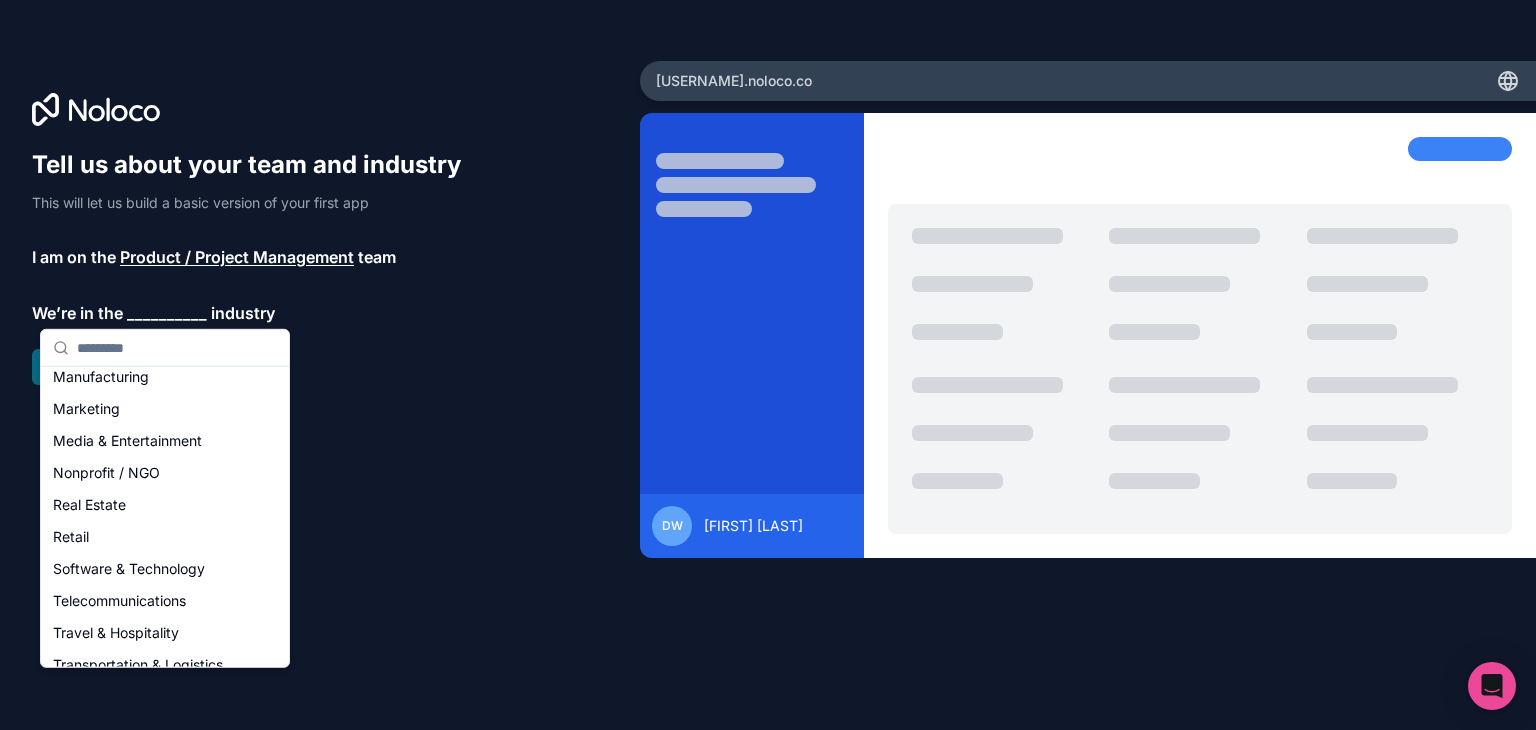 scroll, scrollTop: 339, scrollLeft: 0, axis: vertical 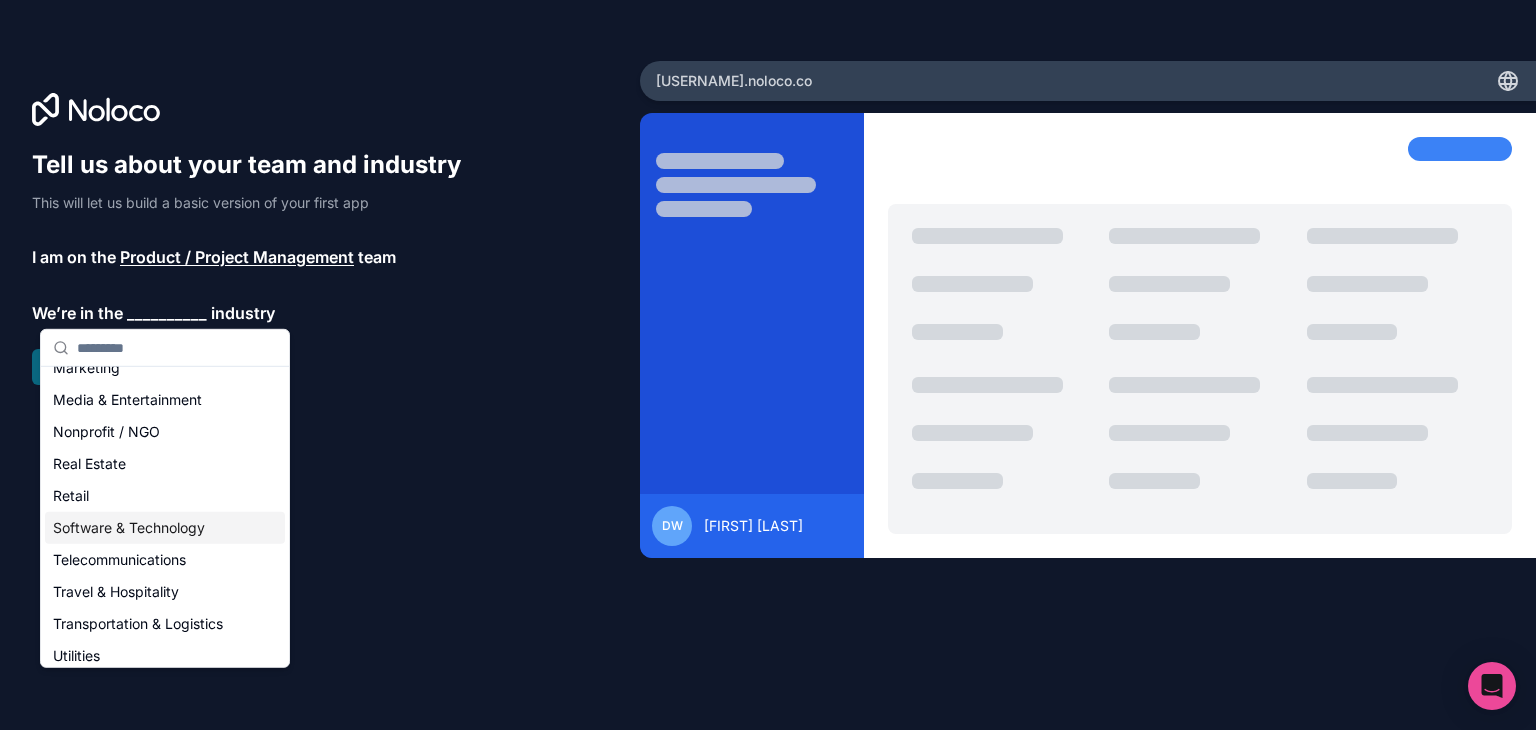 click on "Software & Technology" at bounding box center (165, 528) 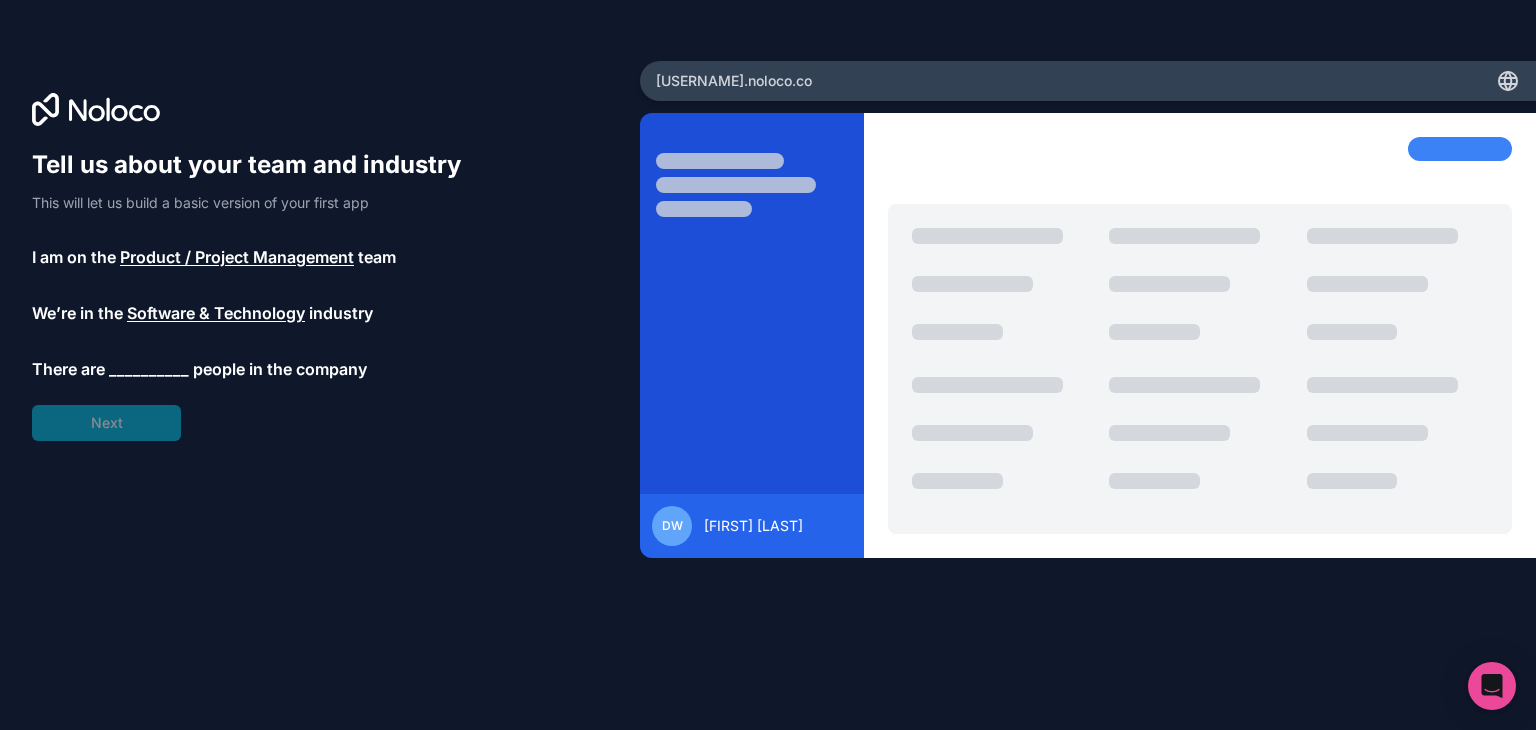 click on "__________" at bounding box center [149, 369] 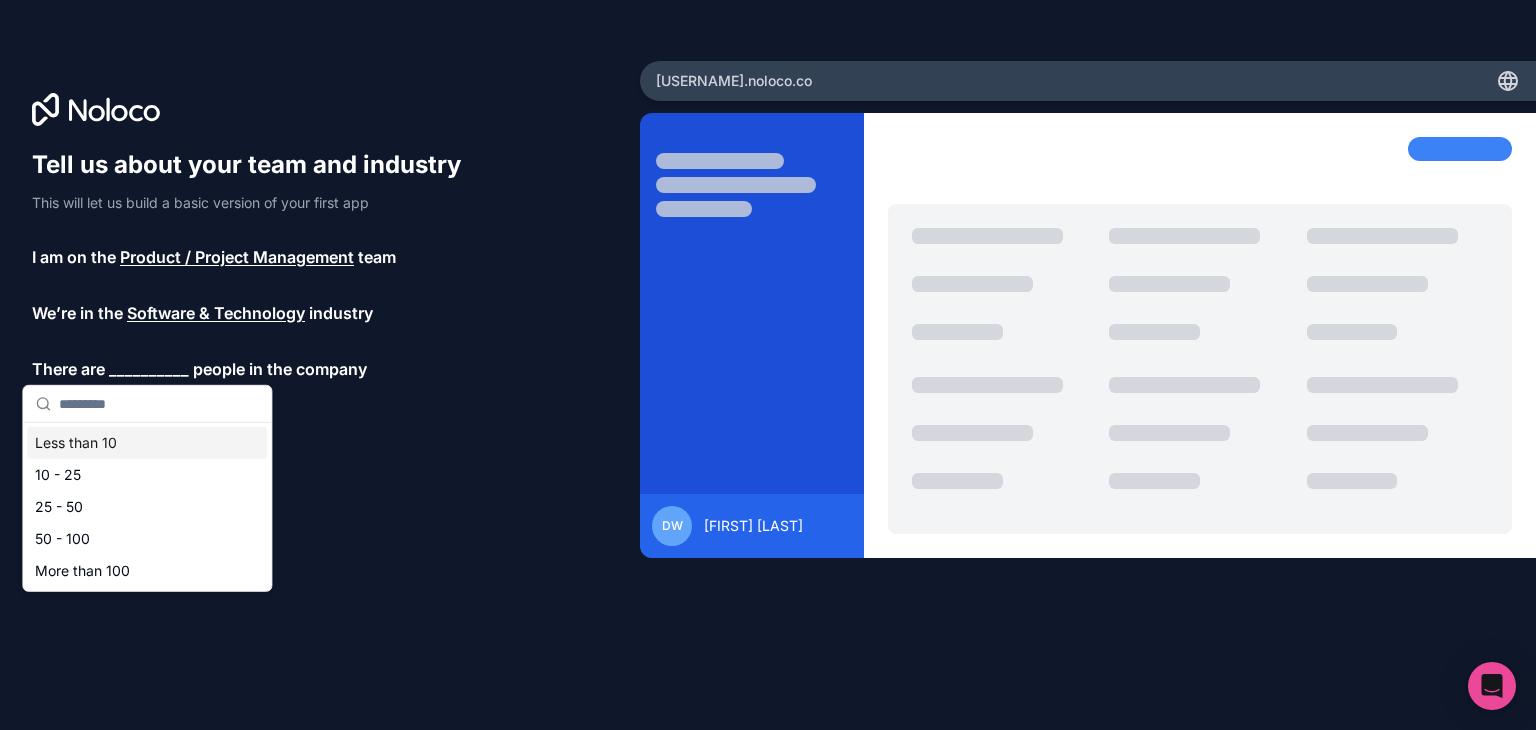 click on "Less than 10" at bounding box center (147, 443) 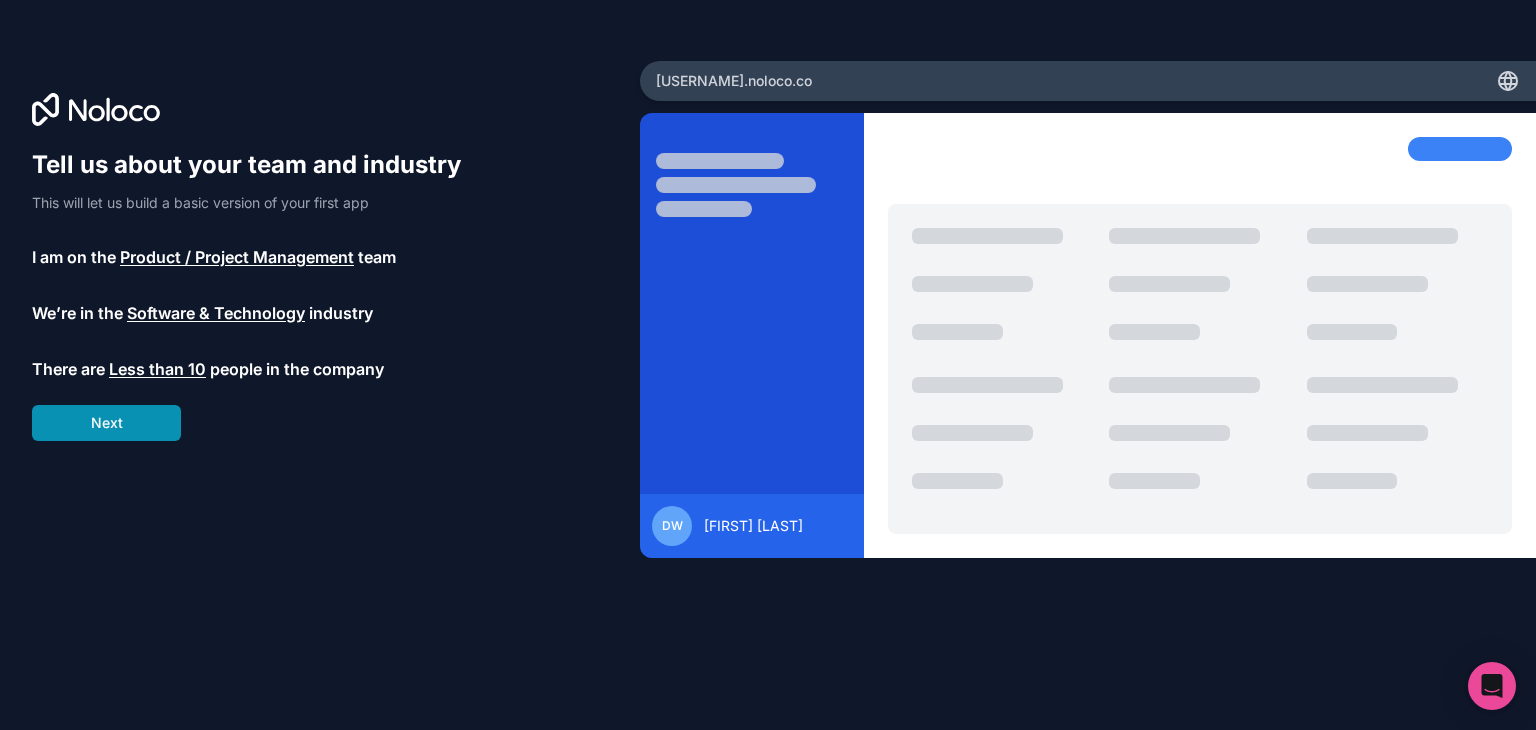 click on "Next" at bounding box center [106, 423] 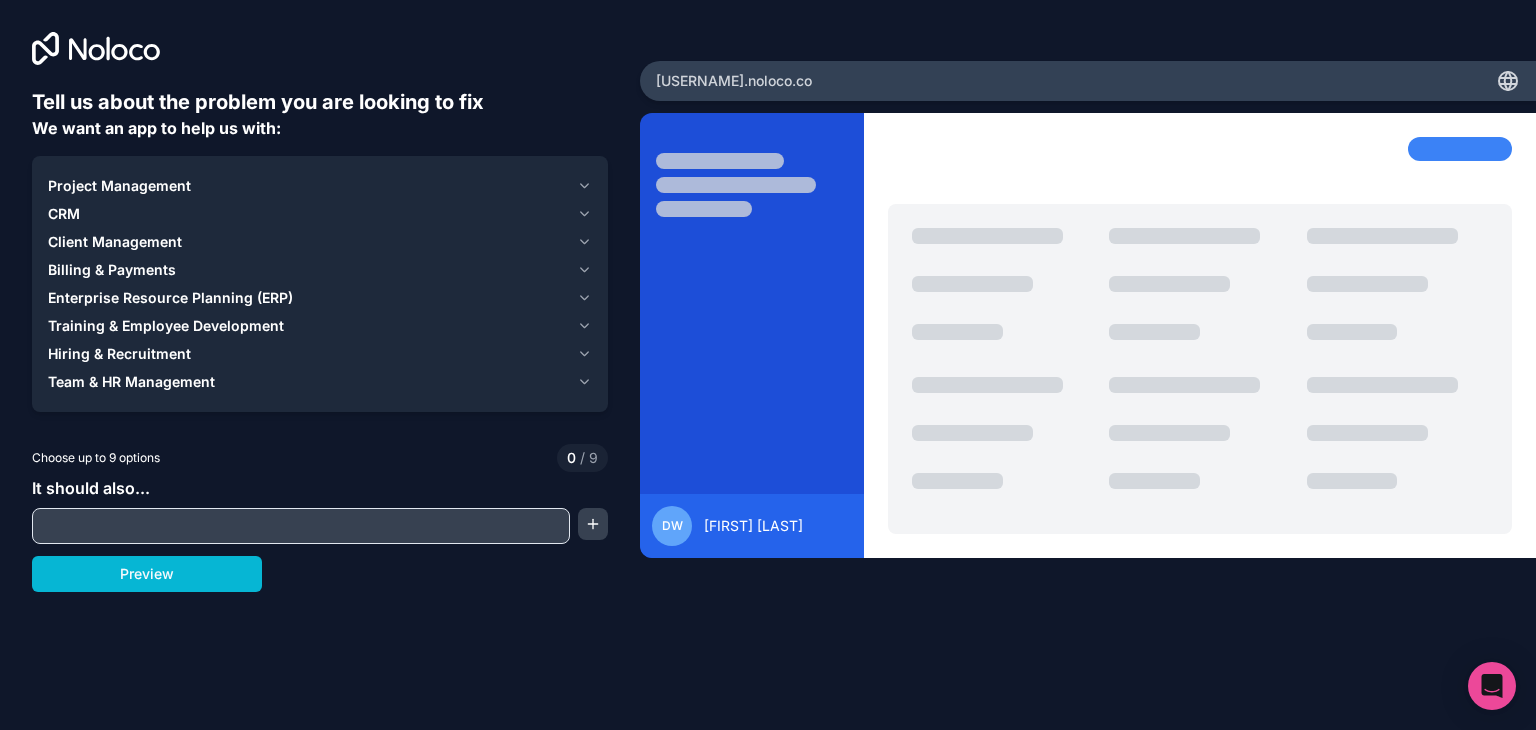 click on "It should also..." at bounding box center (320, 510) 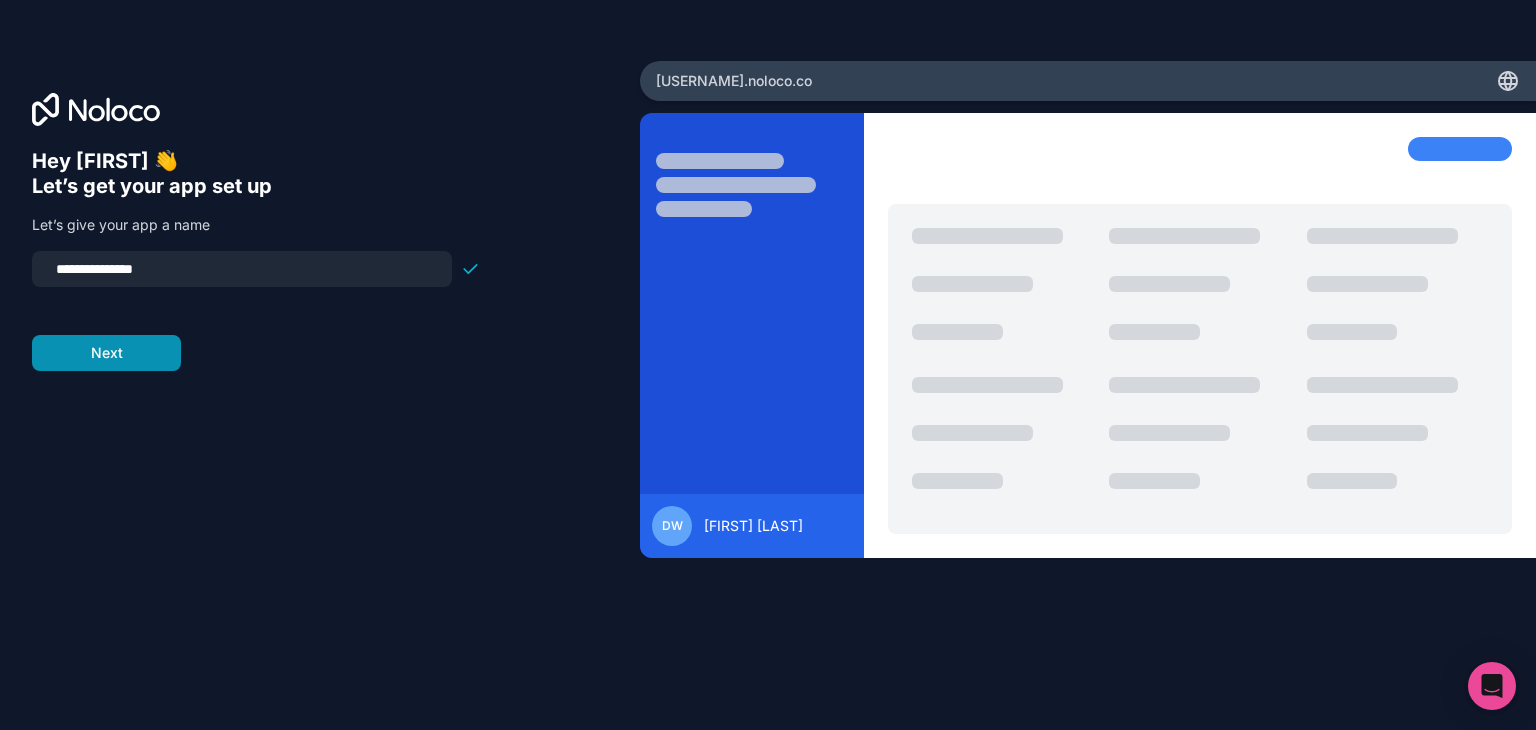 click on "Next" at bounding box center (106, 353) 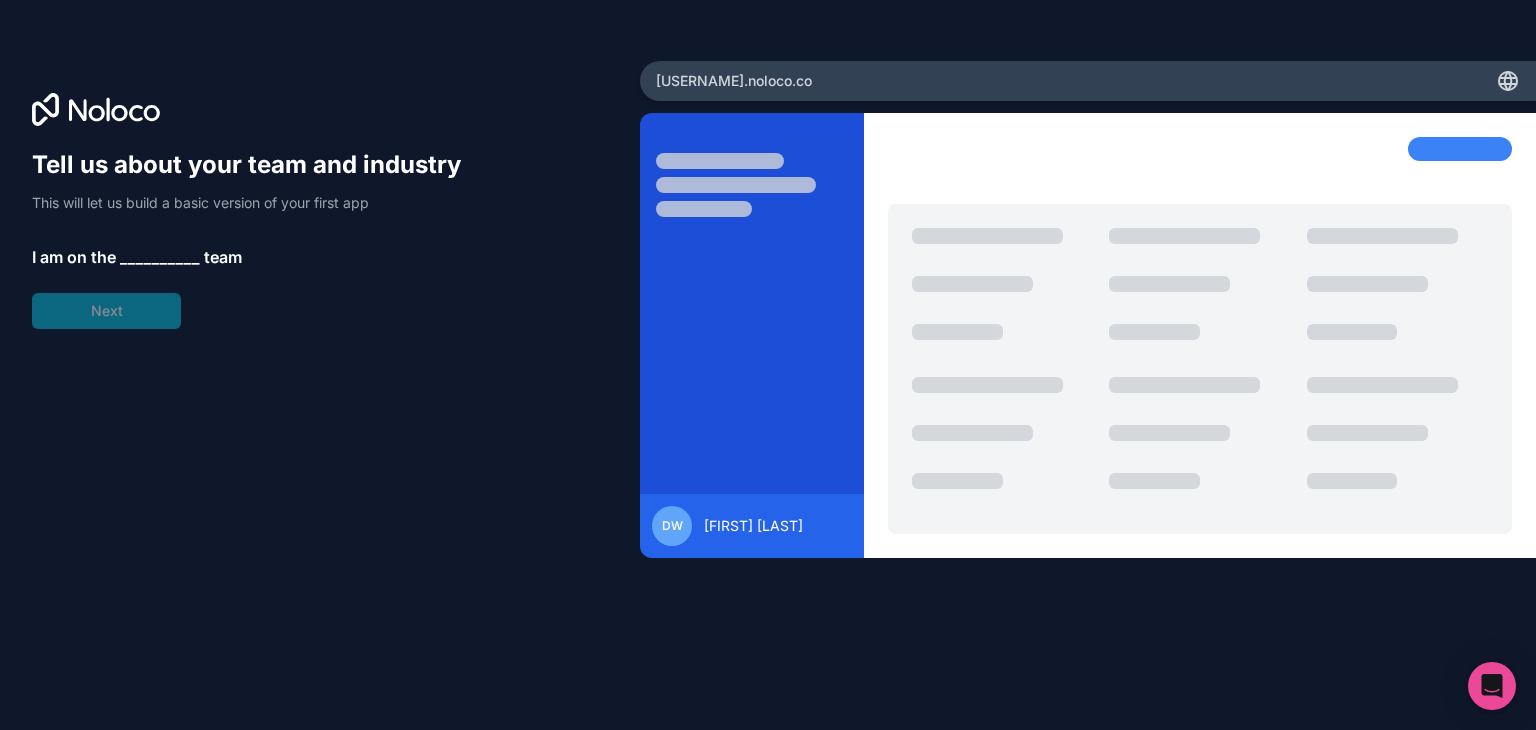click on "__________" at bounding box center (160, 257) 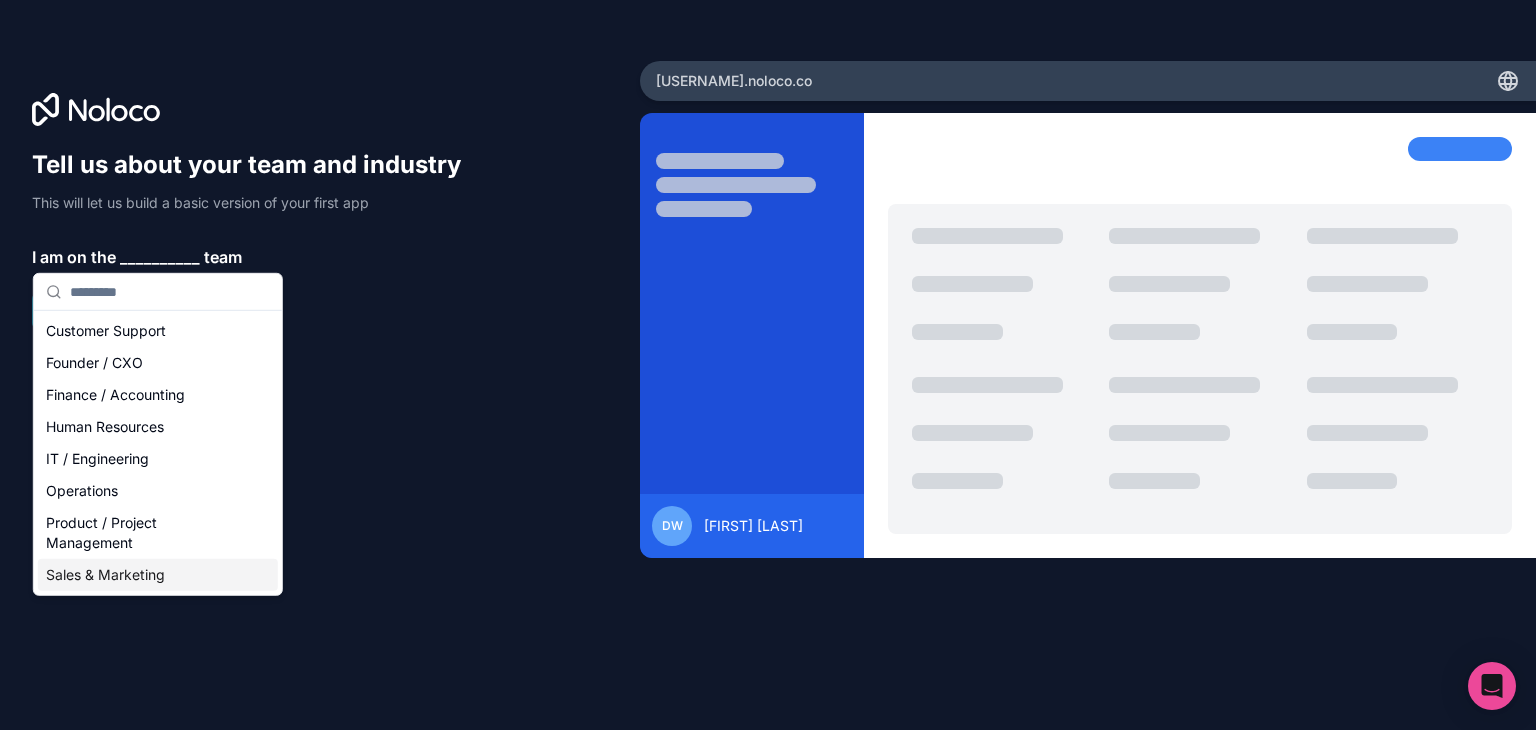 click on "Sales & Marketing" at bounding box center (158, 575) 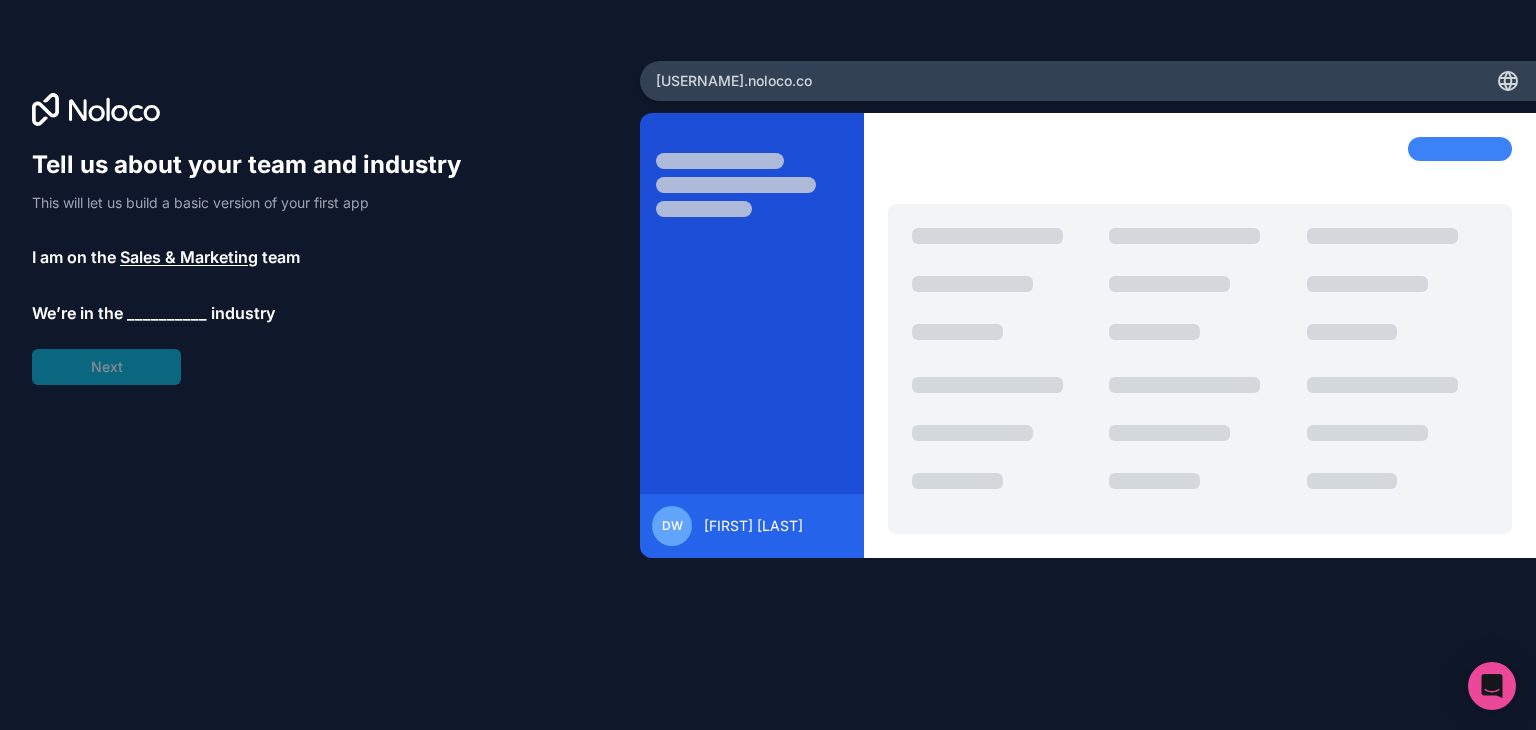 click on "Tell us about your team and industry This will let us build a basic version of your first app I am on the Sales & Marketing team We’re in the [INDUSTRY] industry Next" at bounding box center (256, 267) 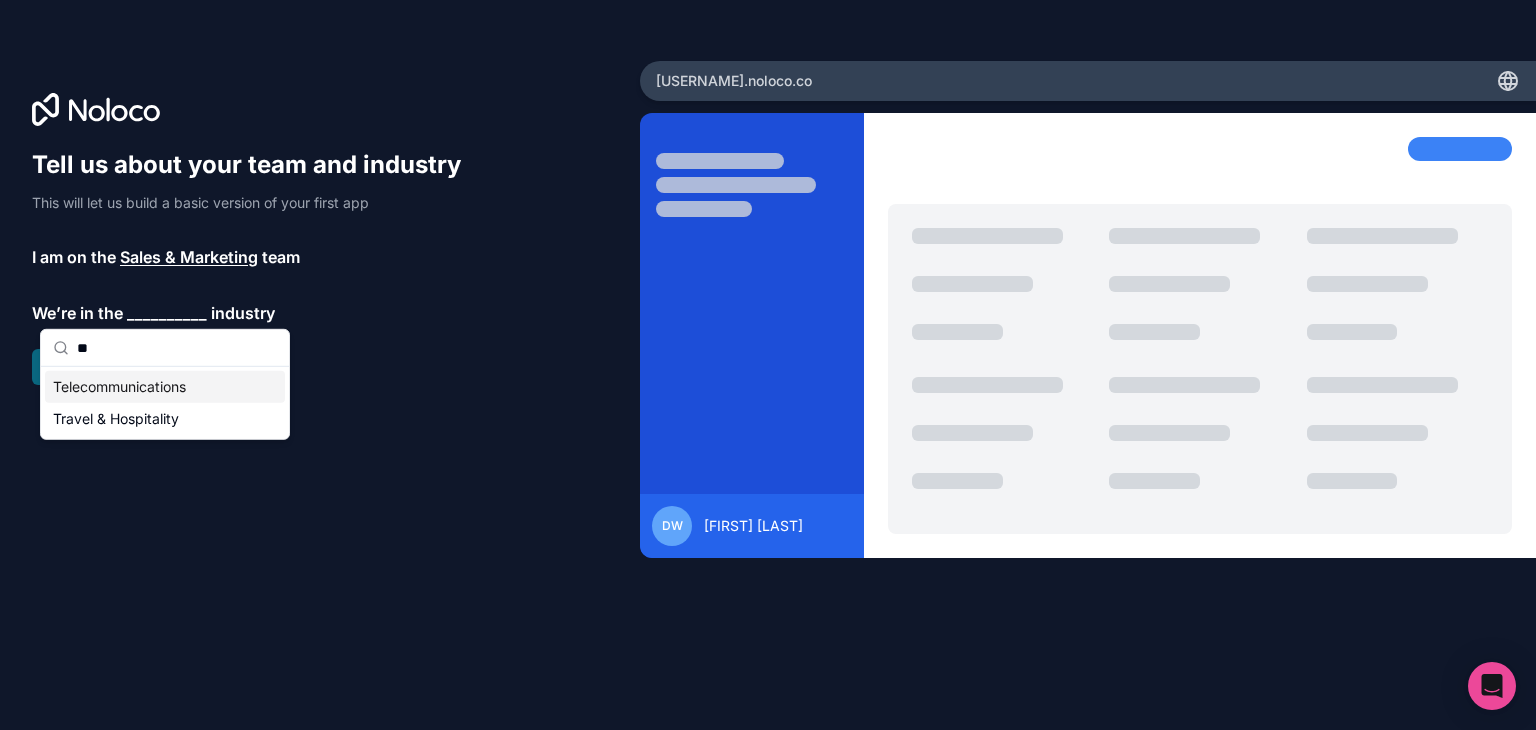type on "*" 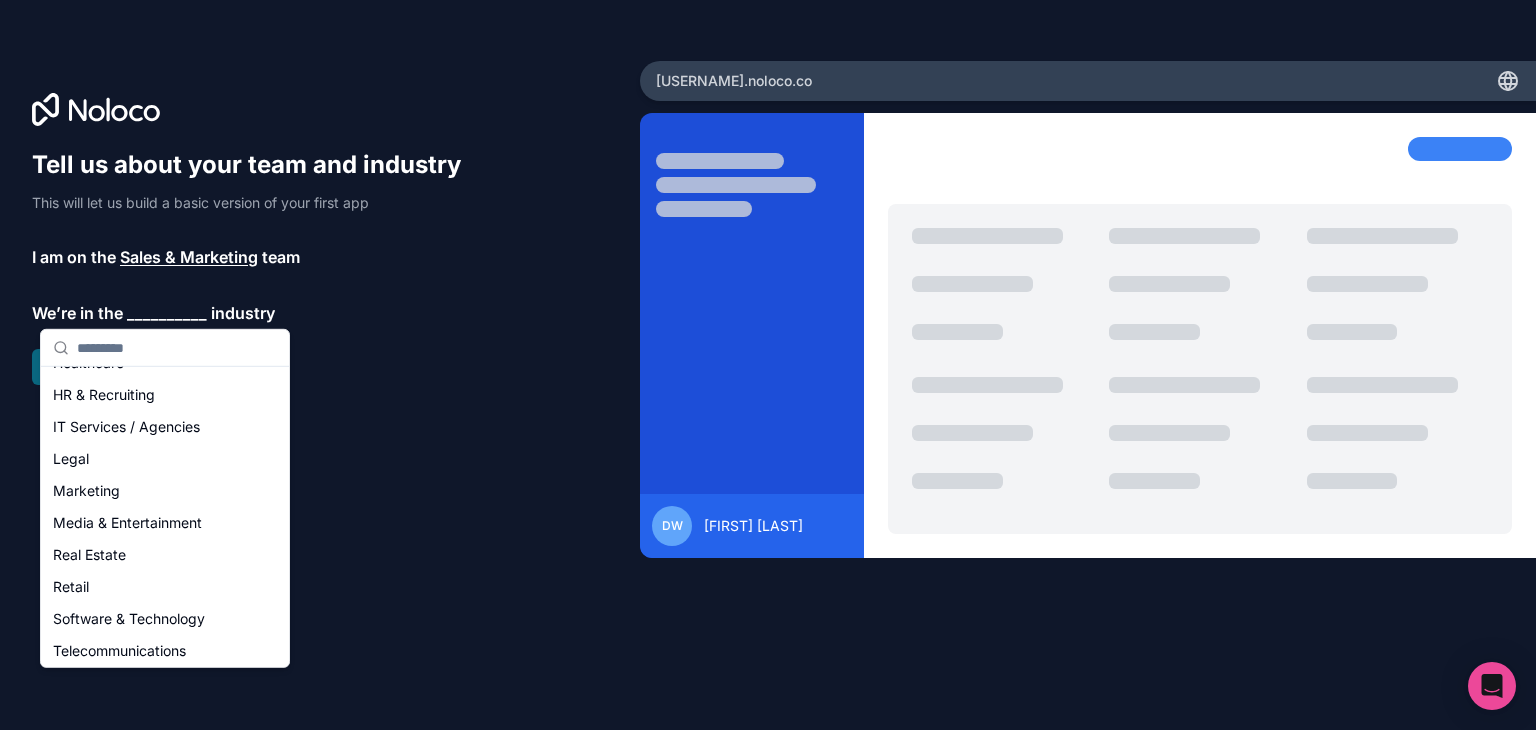 scroll, scrollTop: 36, scrollLeft: 0, axis: vertical 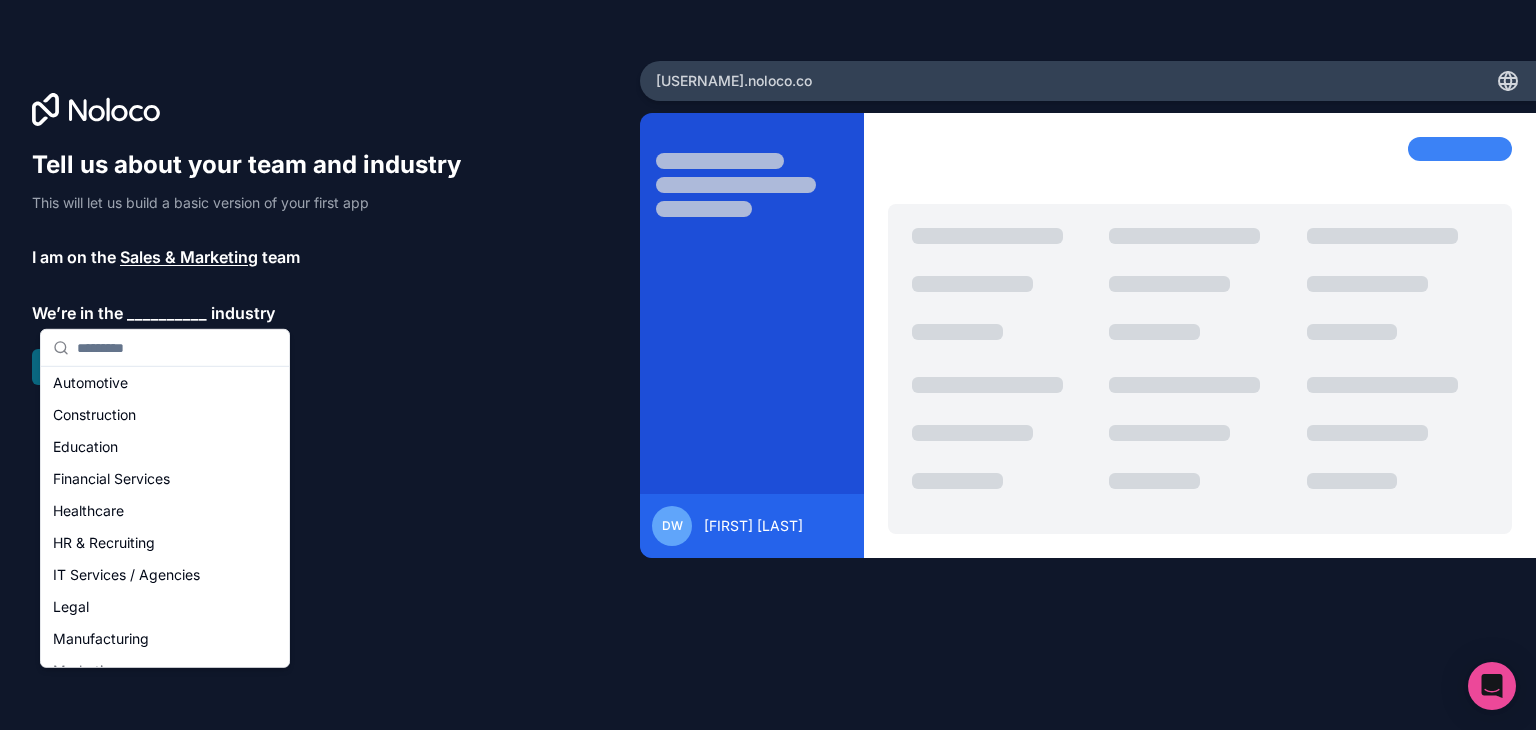 type on "*" 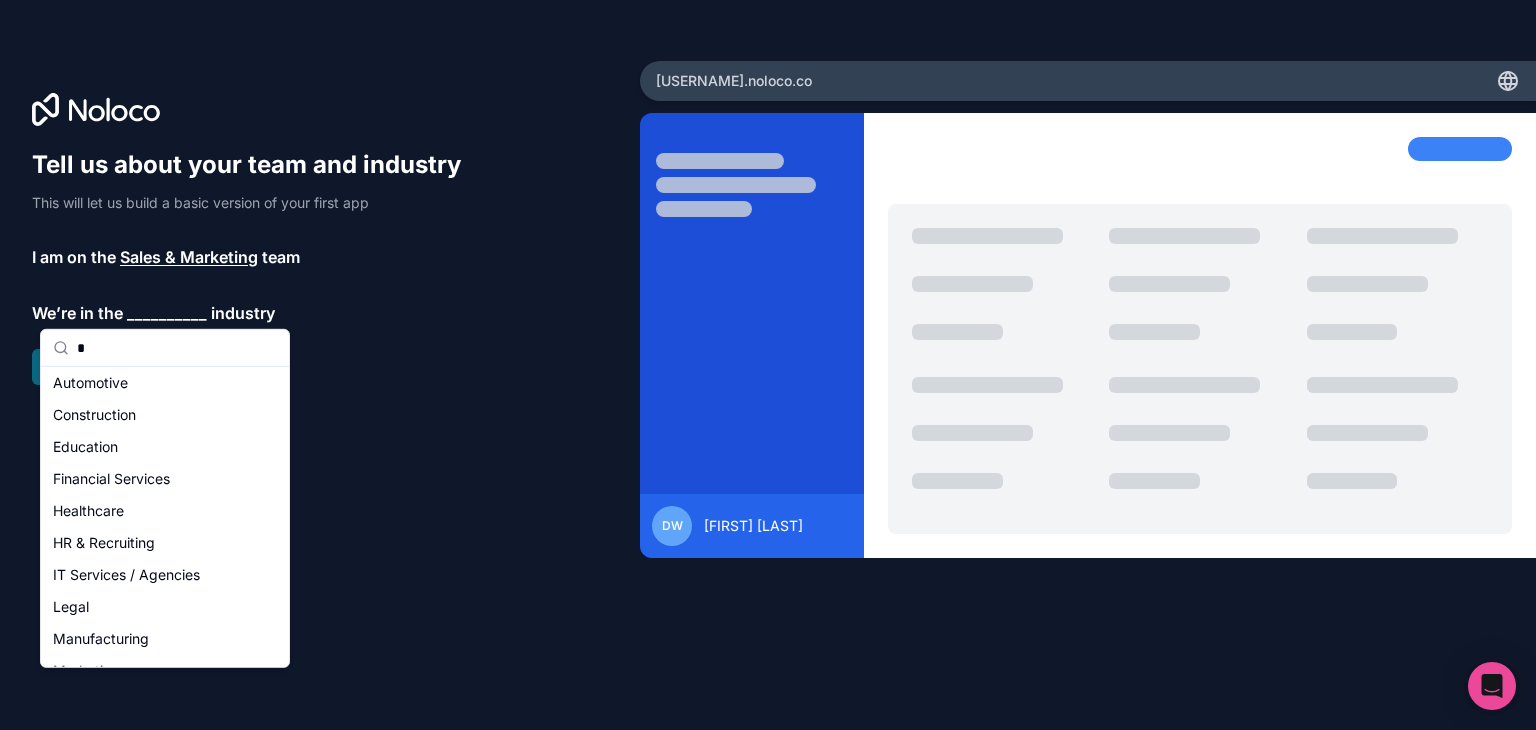 scroll, scrollTop: 0, scrollLeft: 0, axis: both 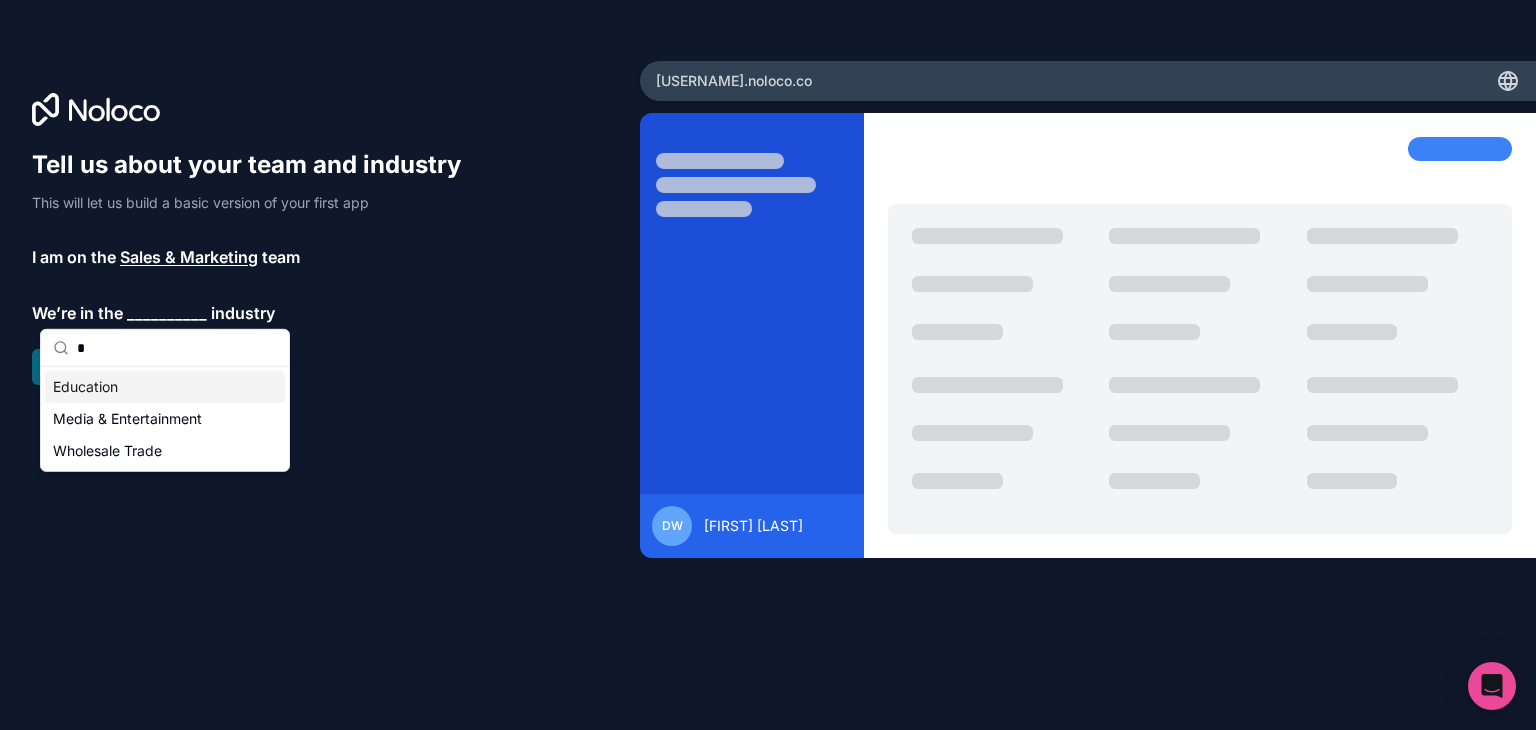 type 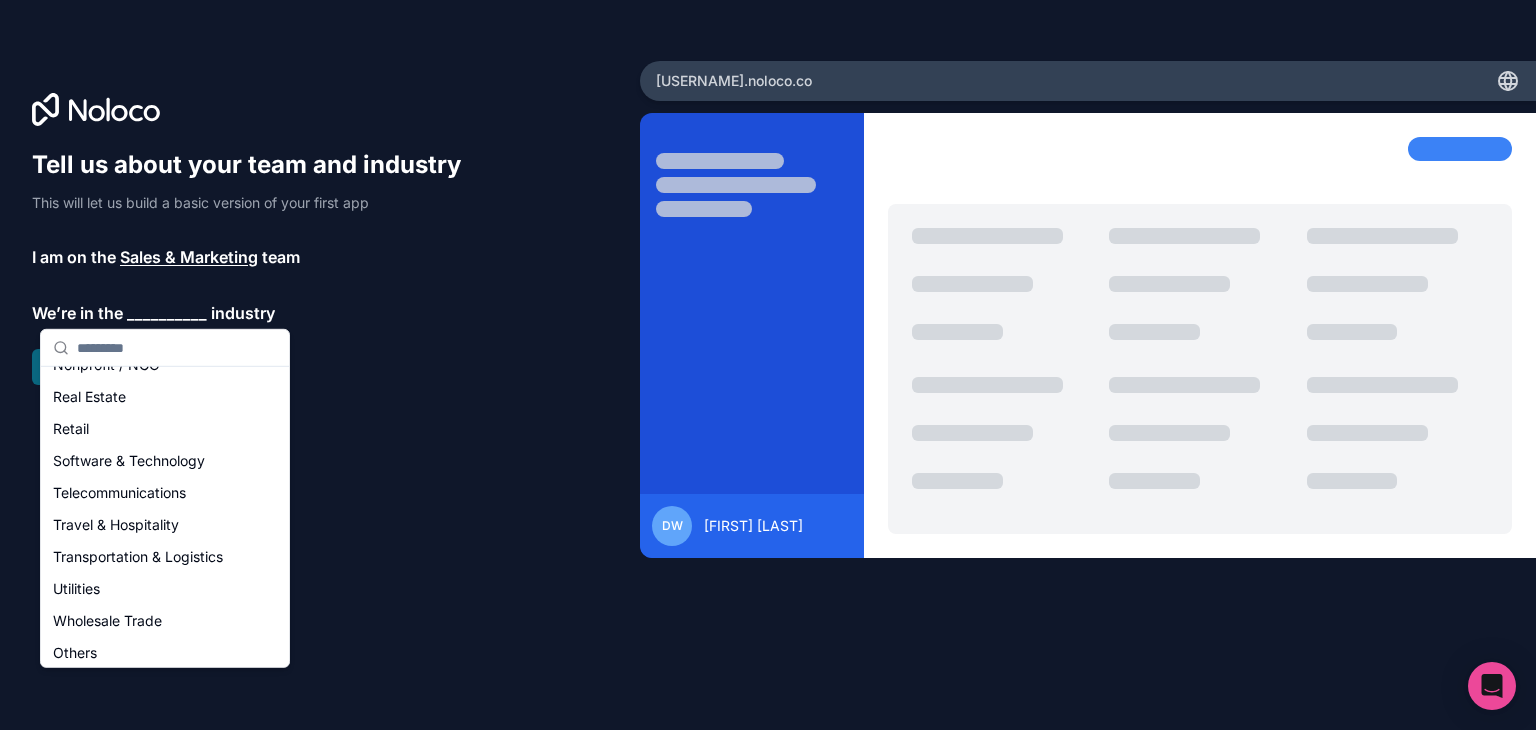 scroll, scrollTop: 404, scrollLeft: 0, axis: vertical 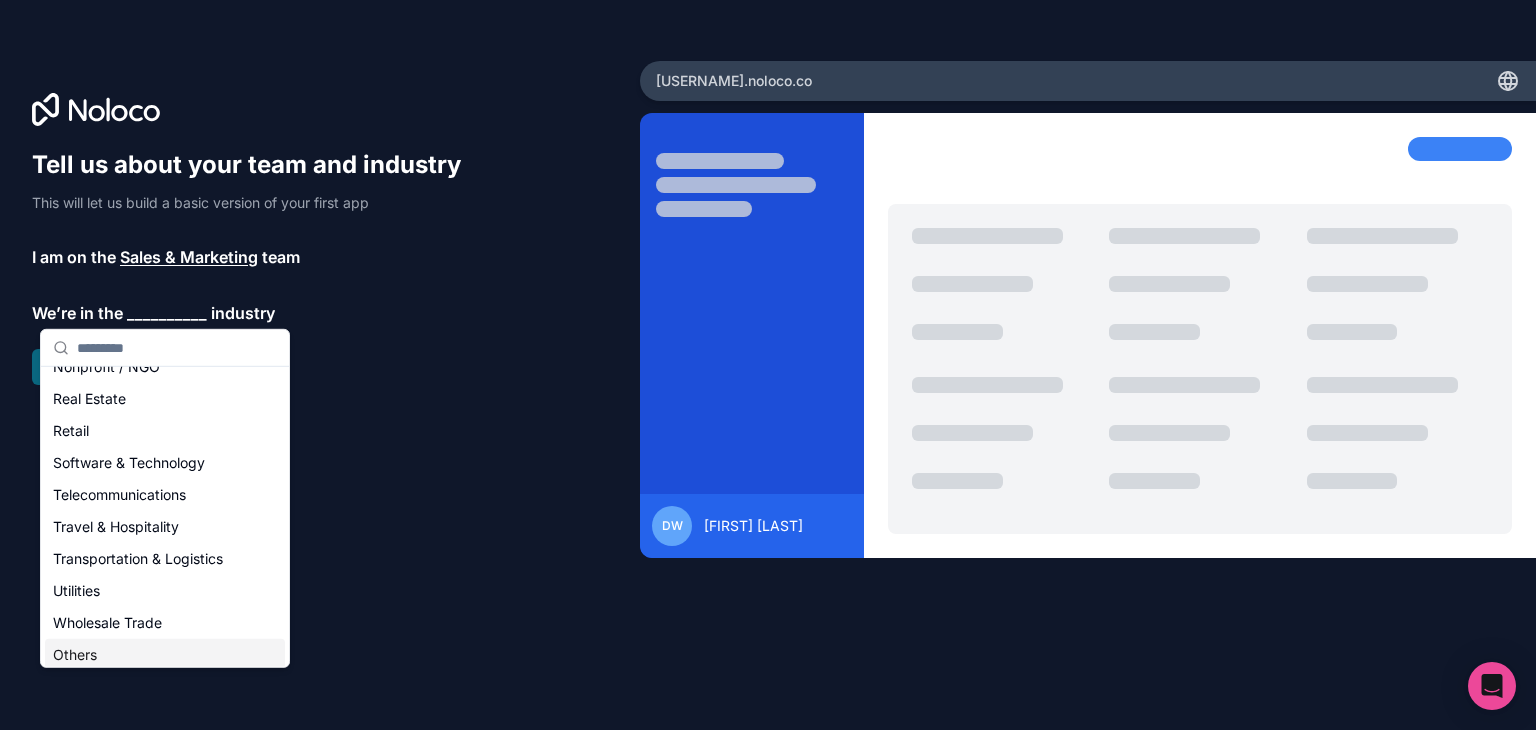 click on "Others" at bounding box center [165, 655] 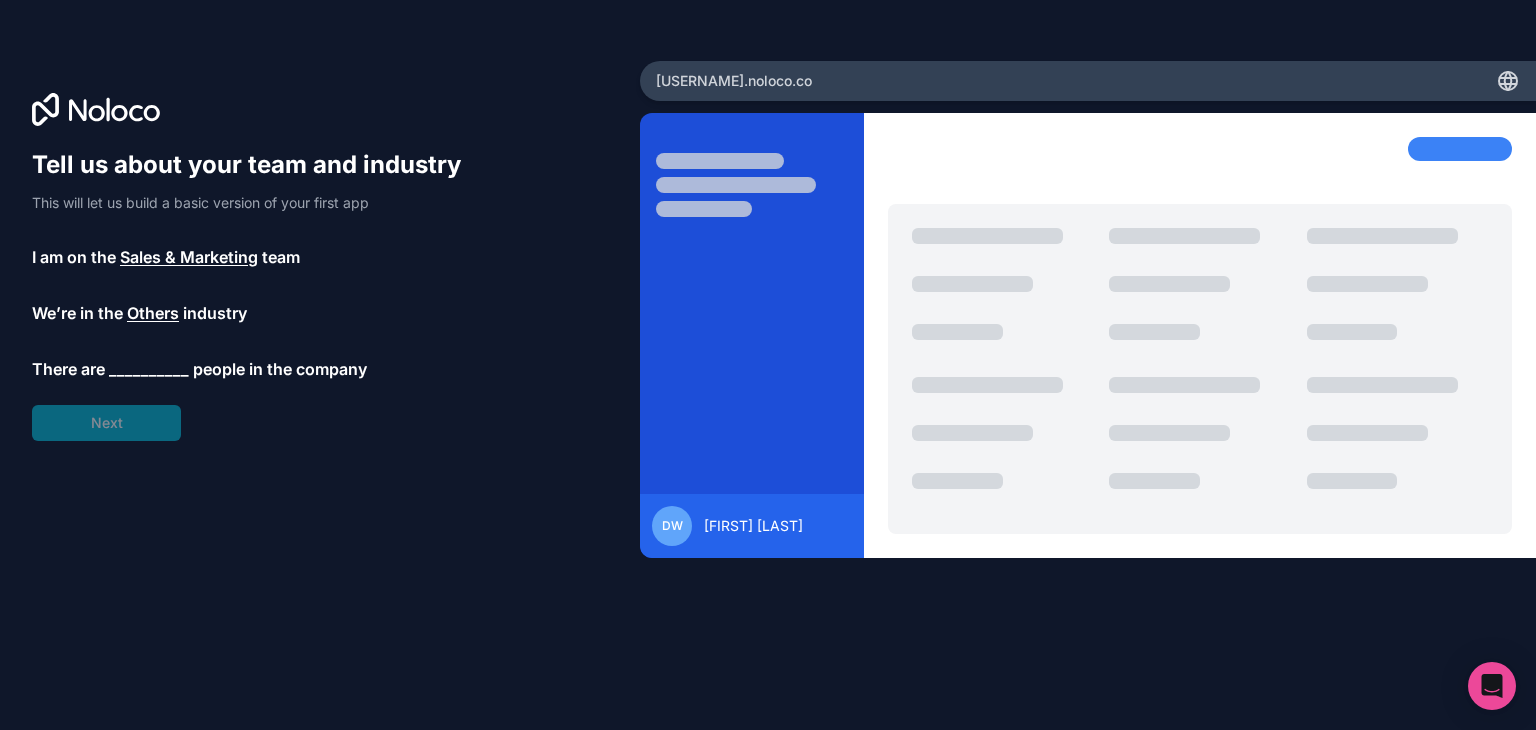click on "__________" at bounding box center (149, 369) 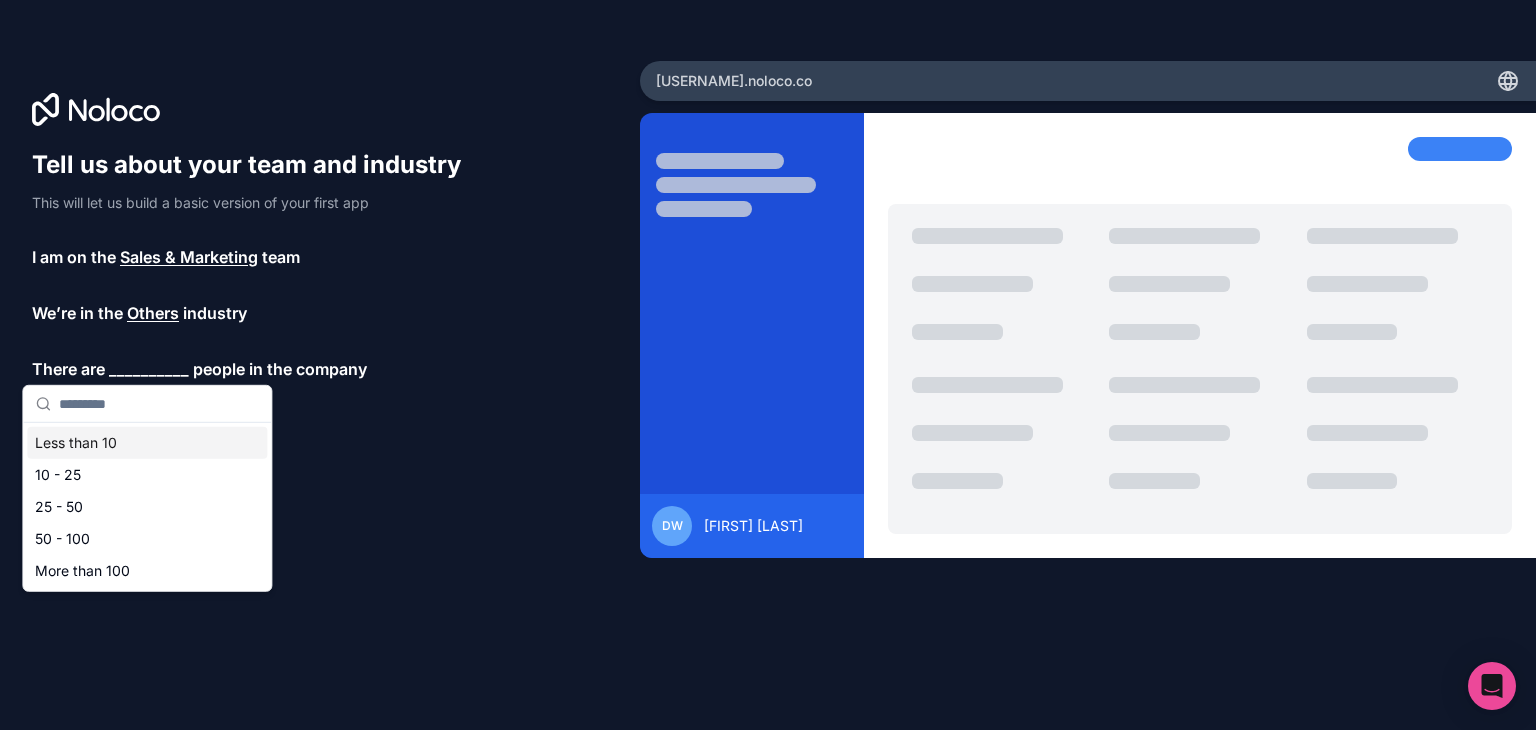 click on "Less than 10" at bounding box center (147, 443) 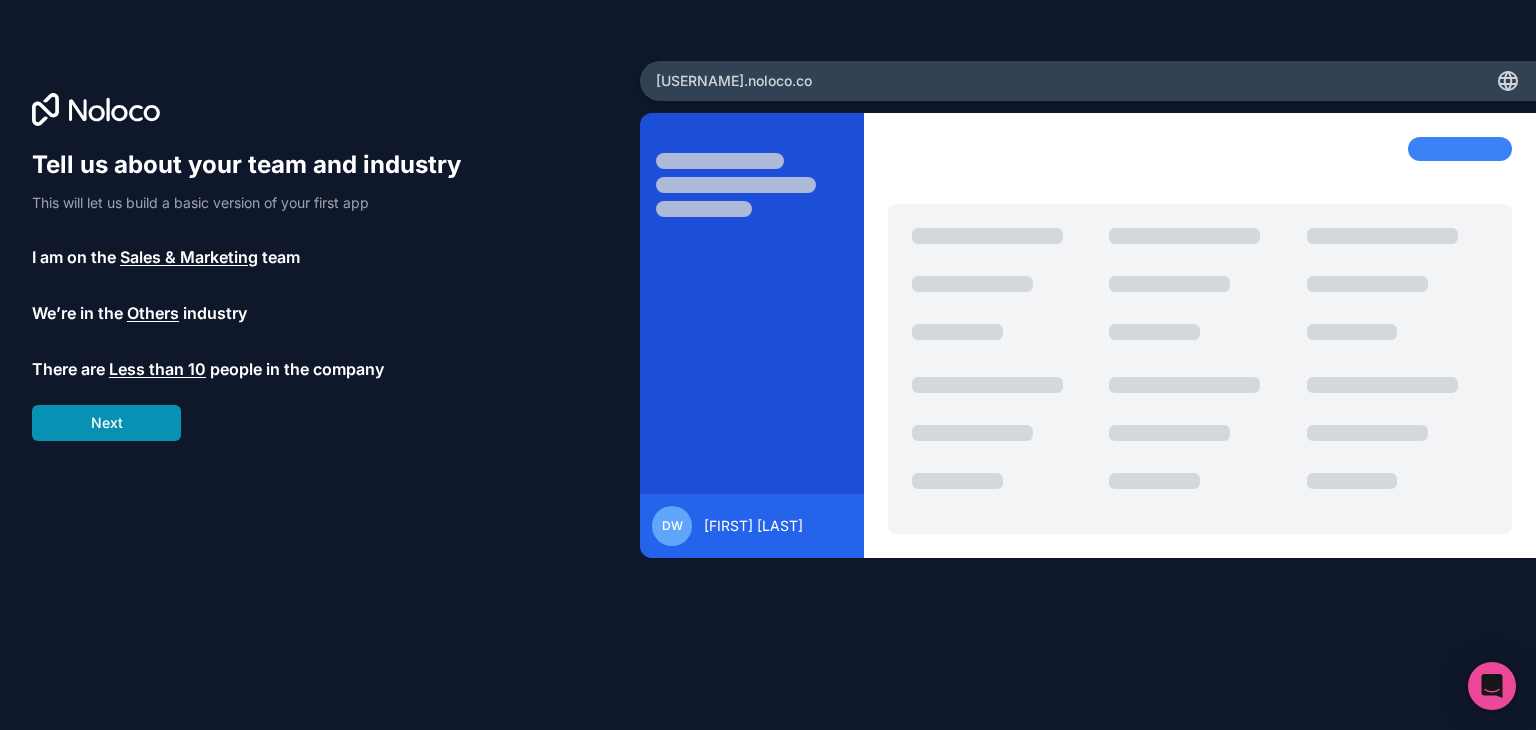 click on "Next" at bounding box center [106, 423] 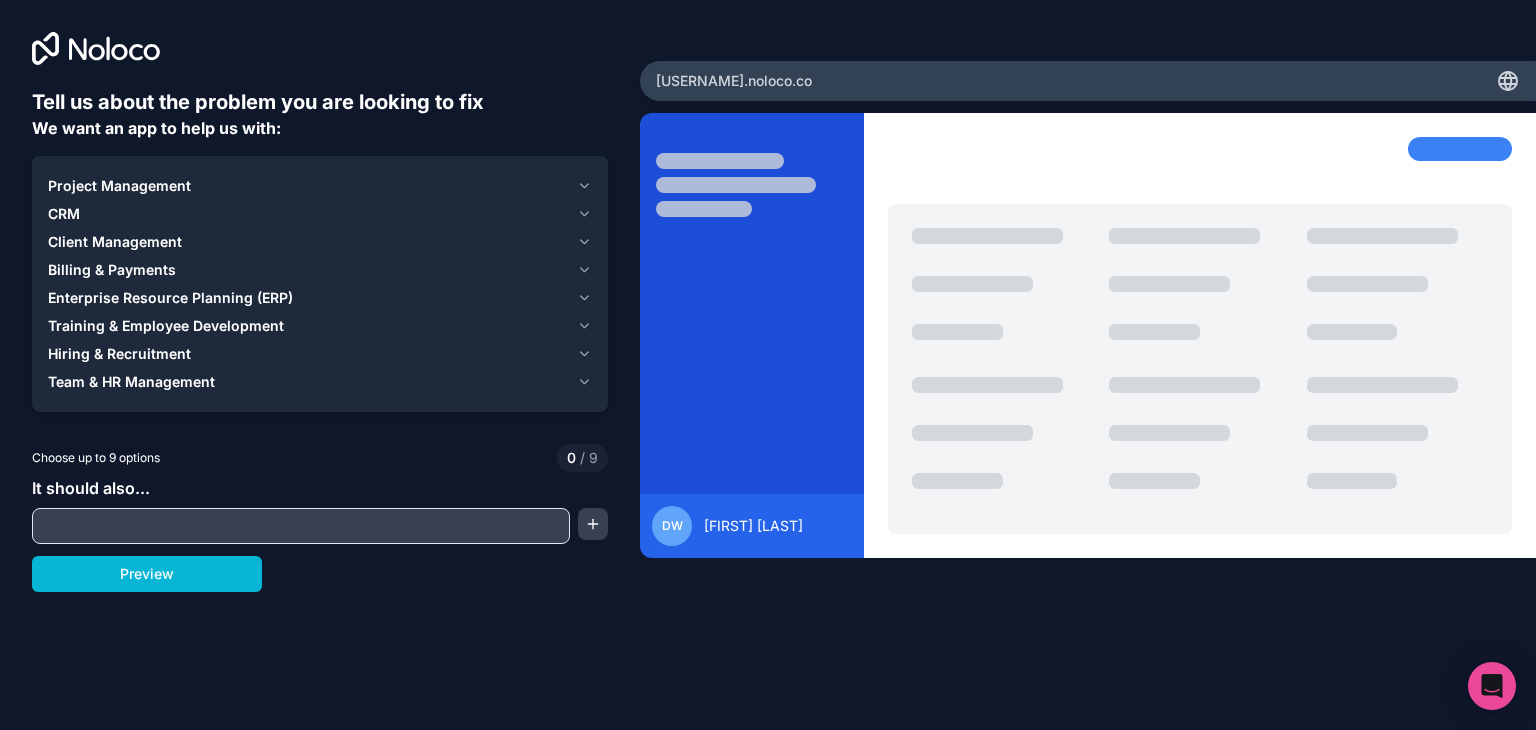 click at bounding box center [301, 526] 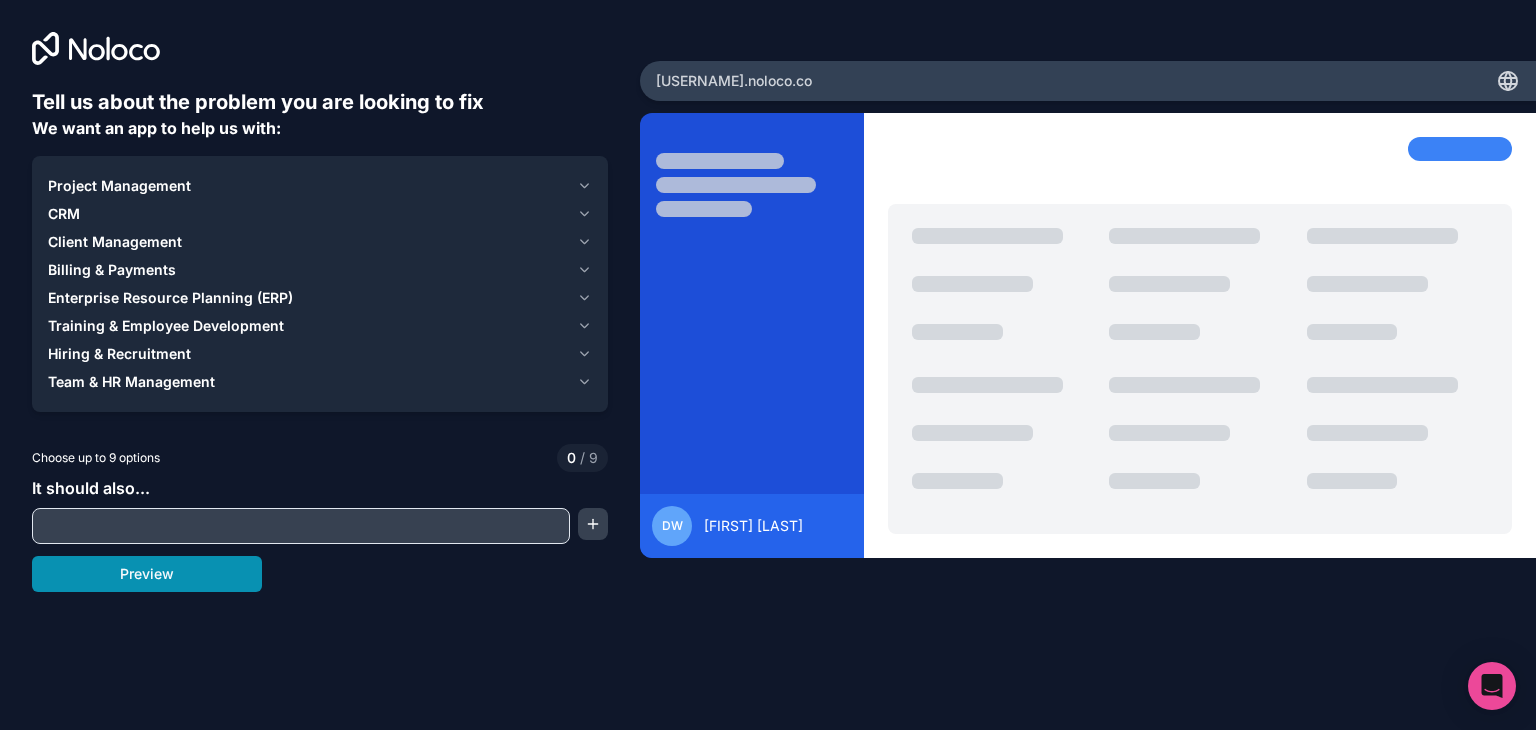 click on "Preview" at bounding box center (147, 574) 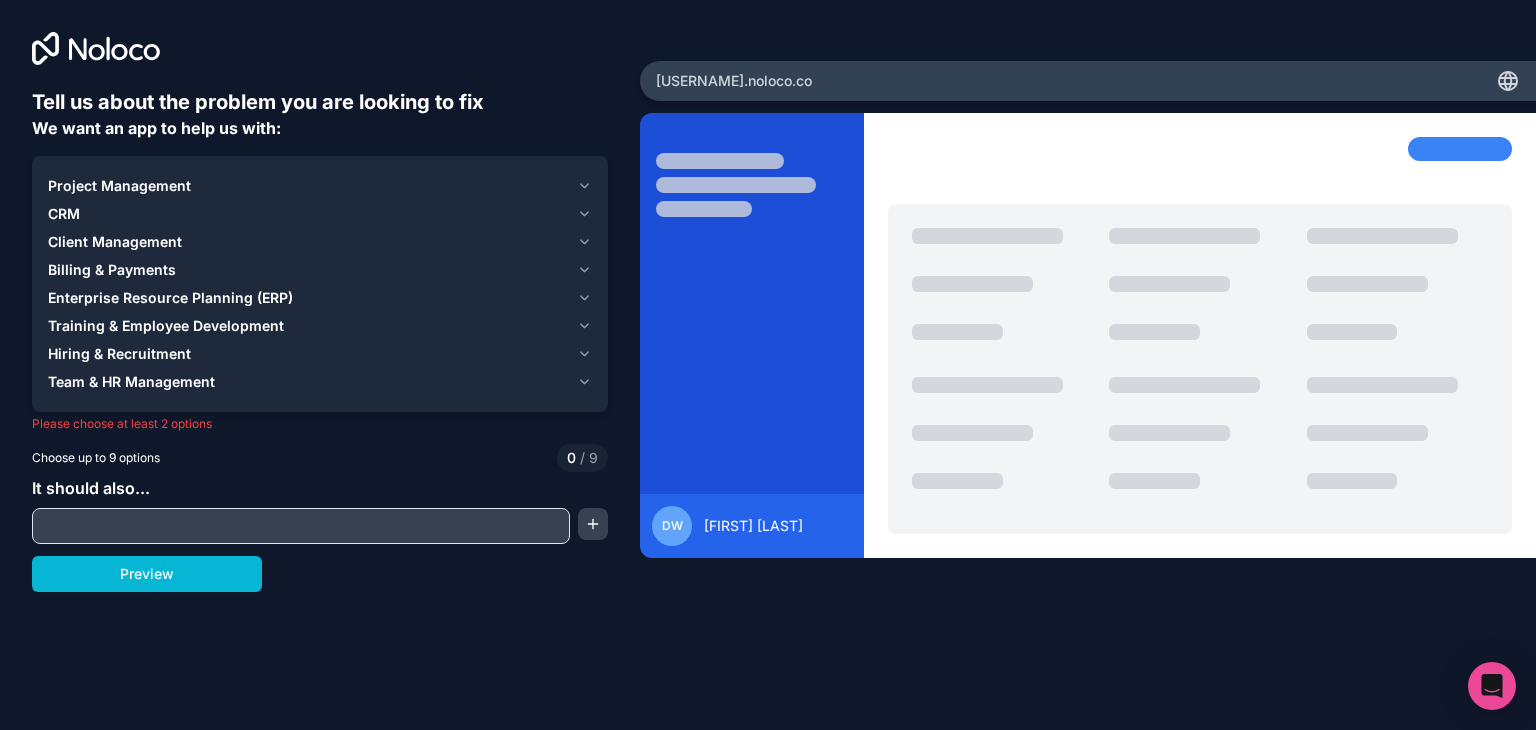 click on "Project Management" at bounding box center (308, 186) 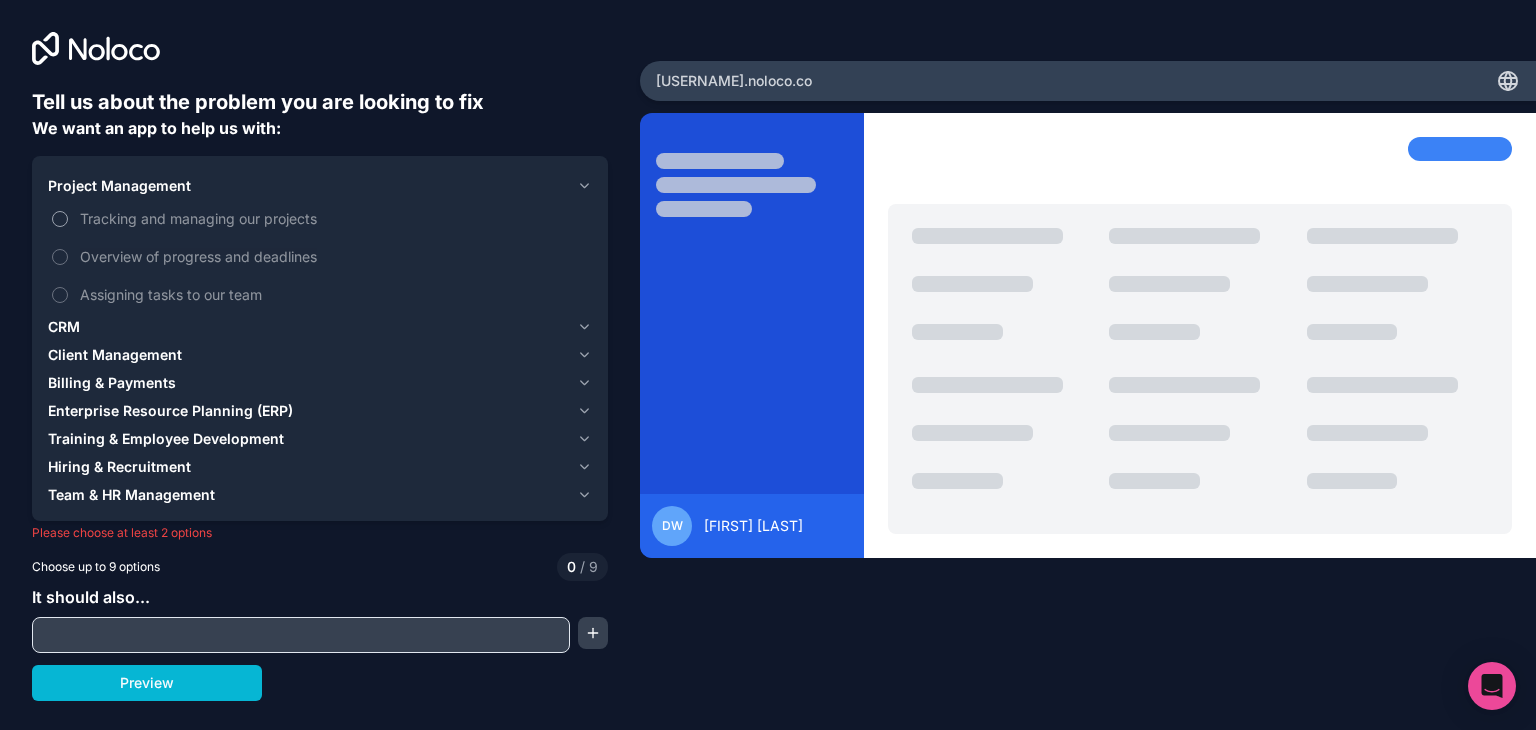 click on "Tracking and managing our projects" at bounding box center (334, 218) 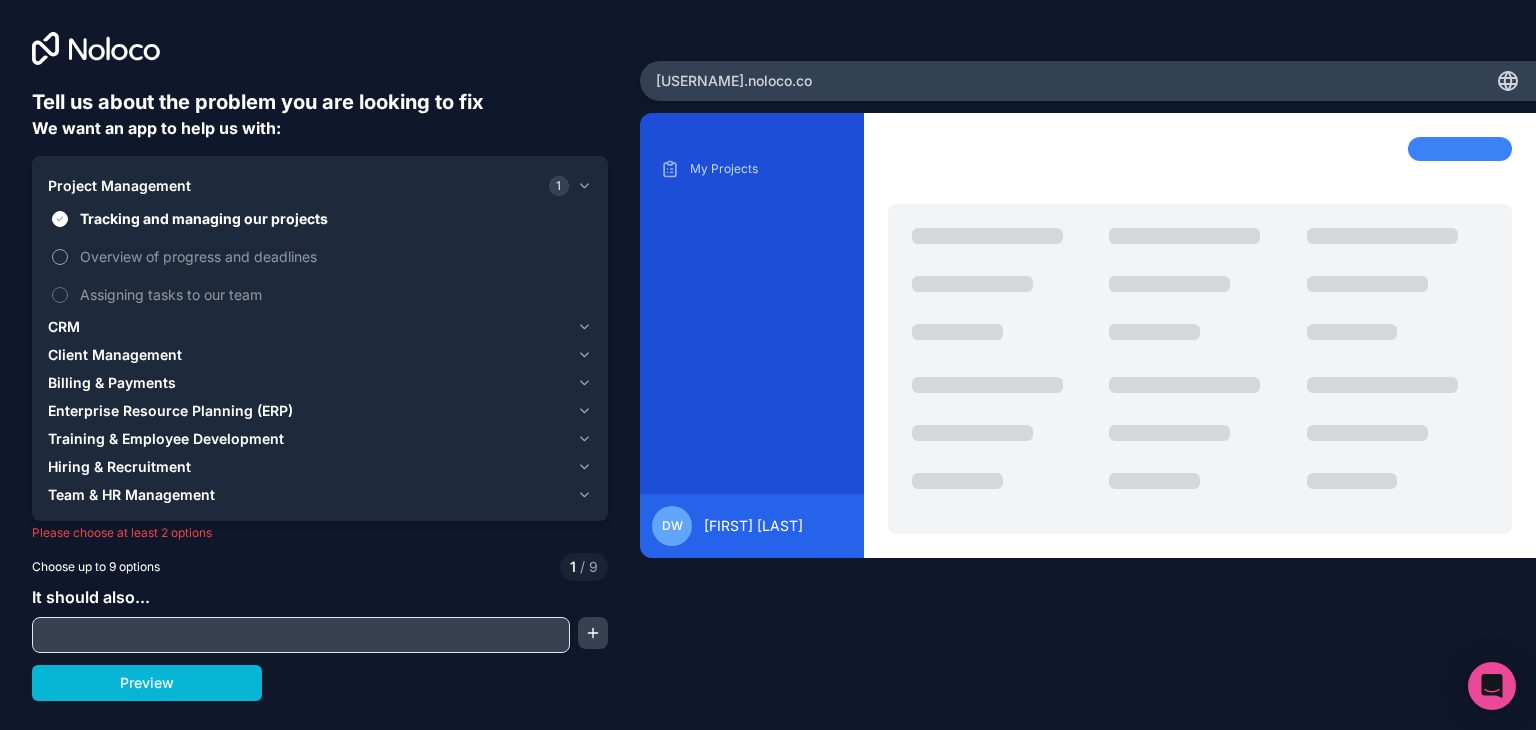 click on "Overview of progress and deadlines" at bounding box center (320, 256) 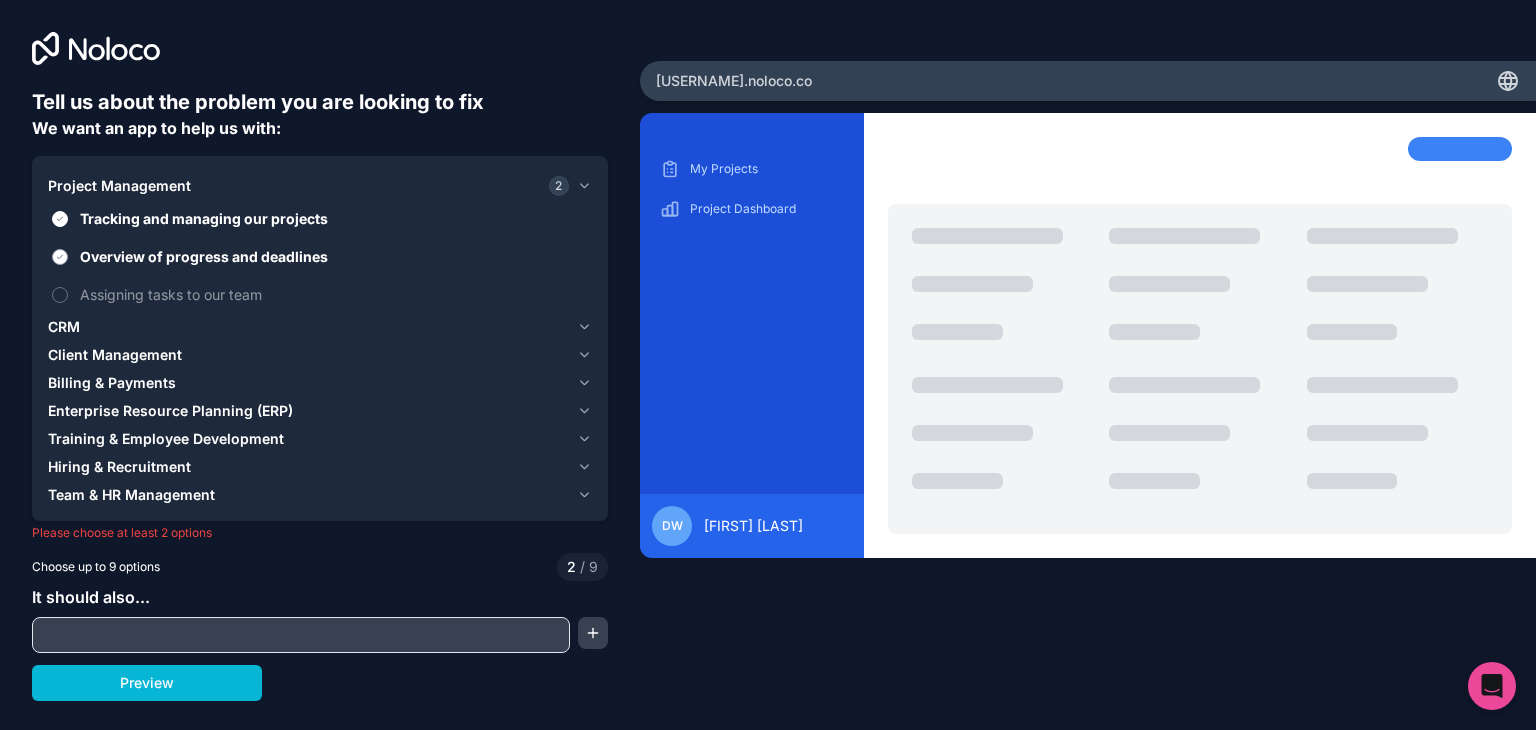 click on "Overview of progress and deadlines" at bounding box center (320, 256) 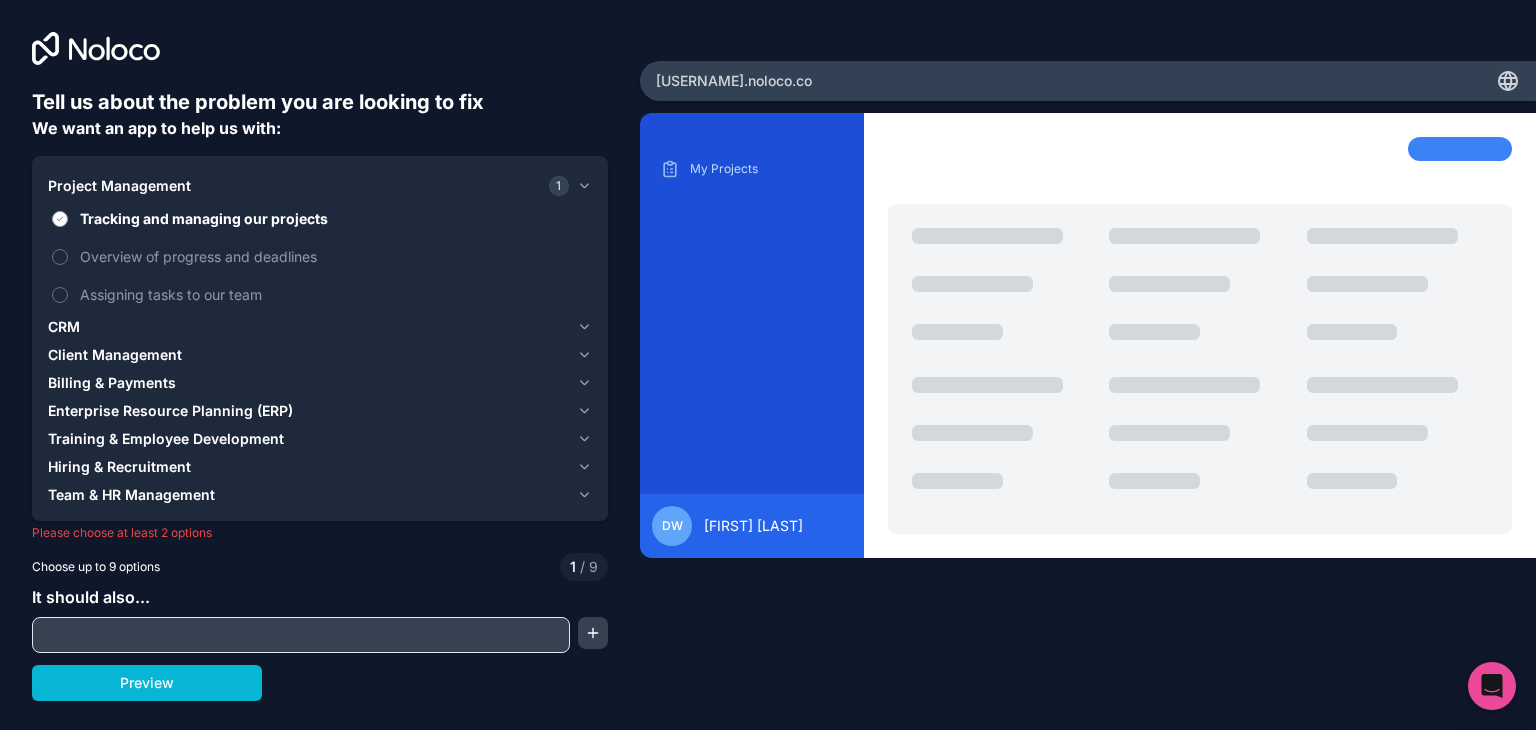 click on "Tracking and managing our projects" at bounding box center (320, 218) 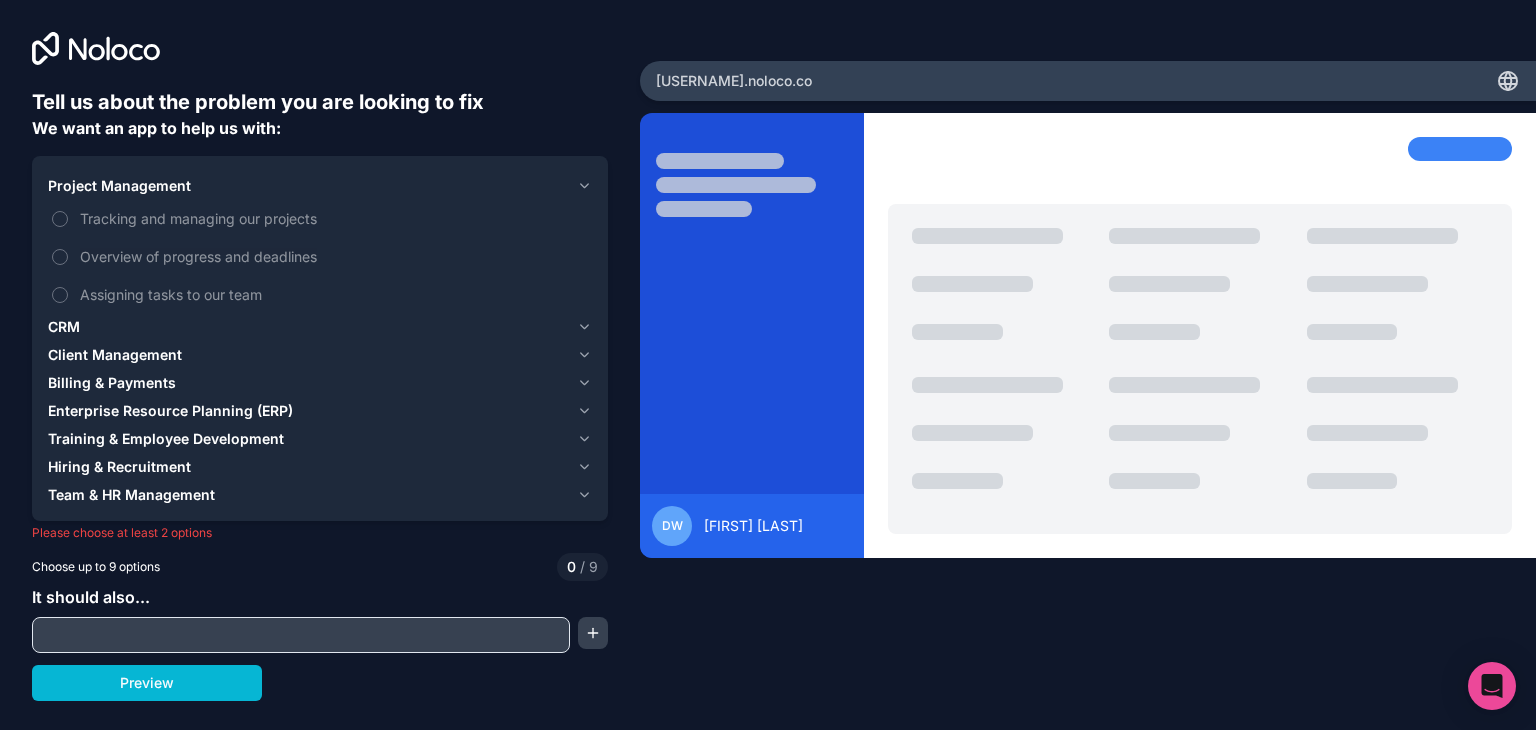 click on "Client Management" at bounding box center [115, 355] 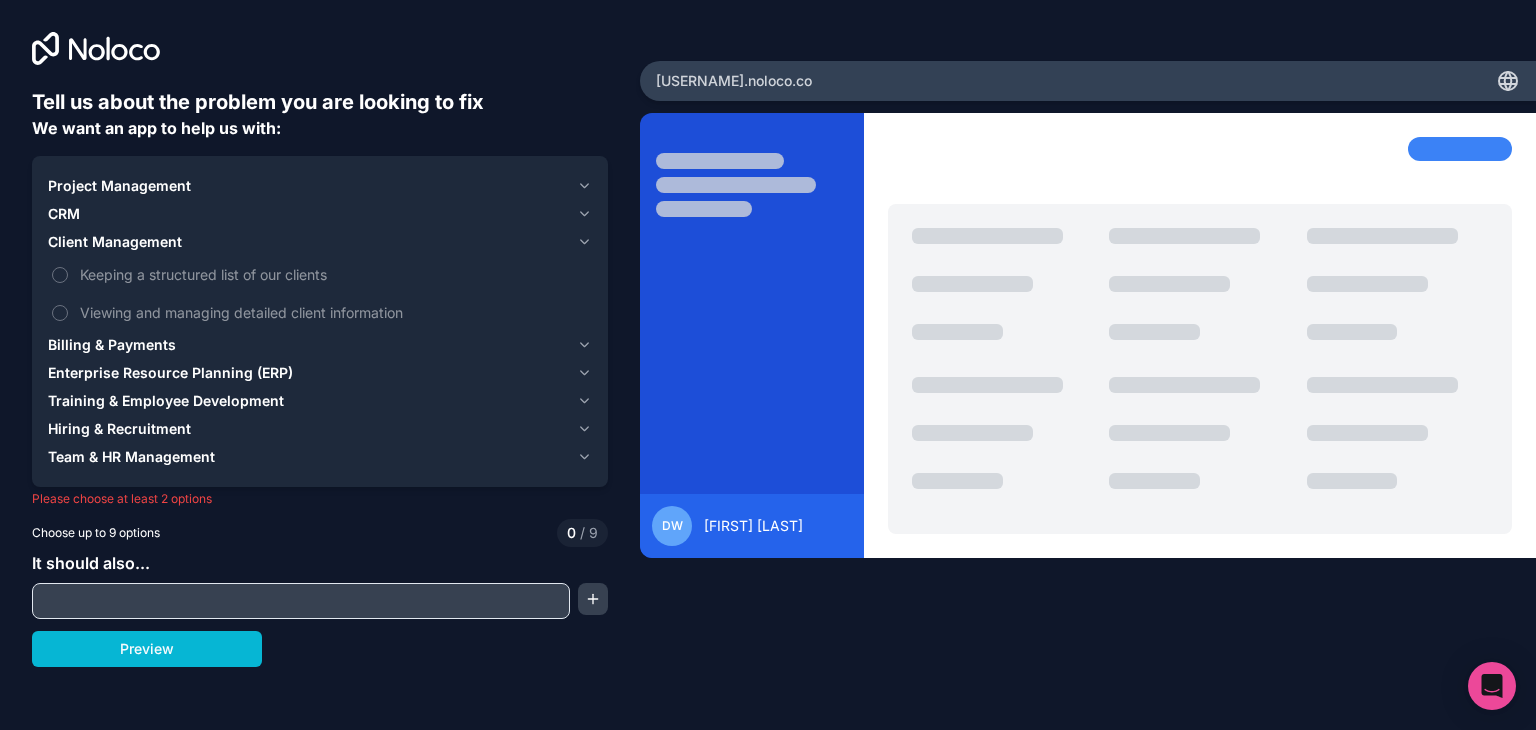 click on "Enterprise Resource Planning (ERP)" at bounding box center [170, 373] 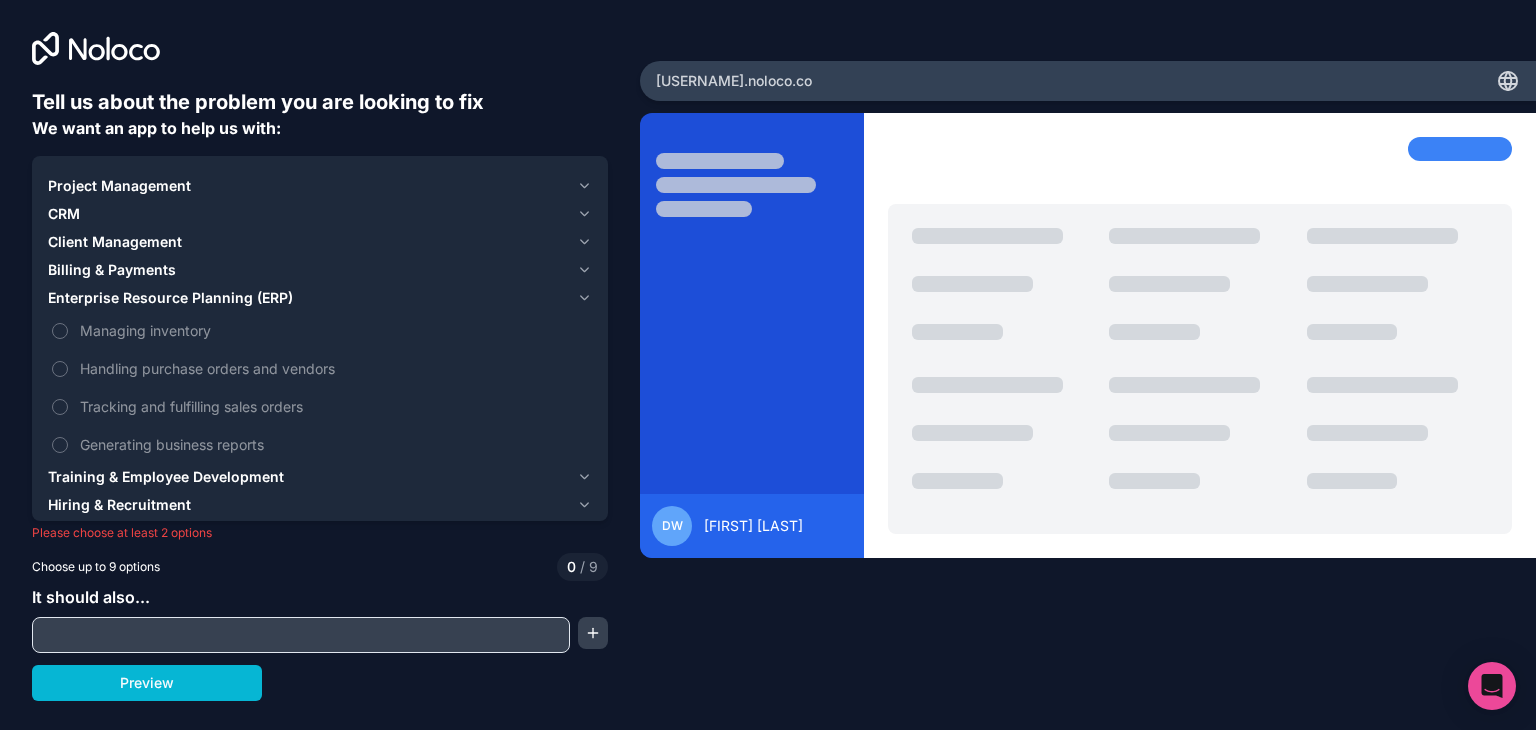 click on "Training & Employee Development" at bounding box center [166, 477] 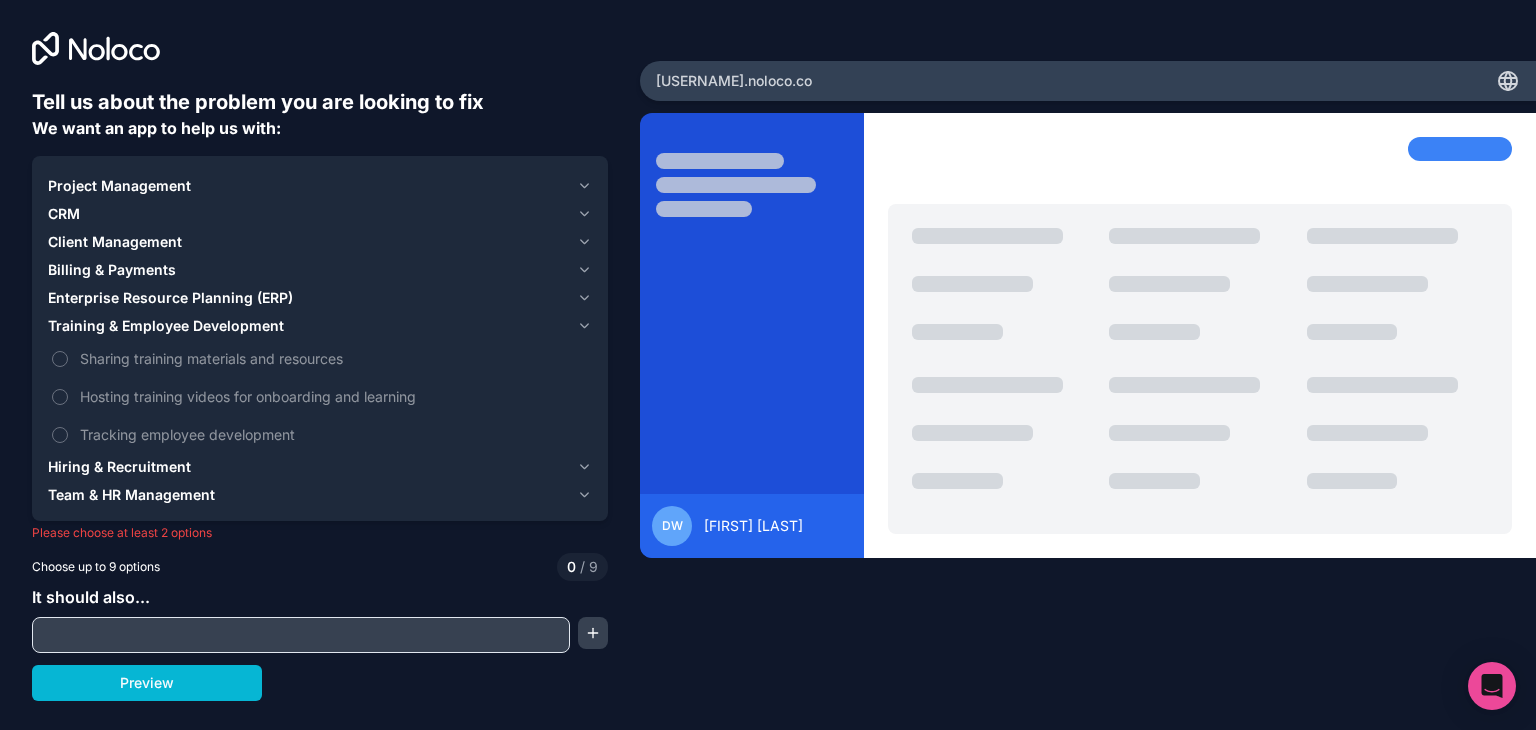 click on "Hiring & Recruitment" at bounding box center (119, 467) 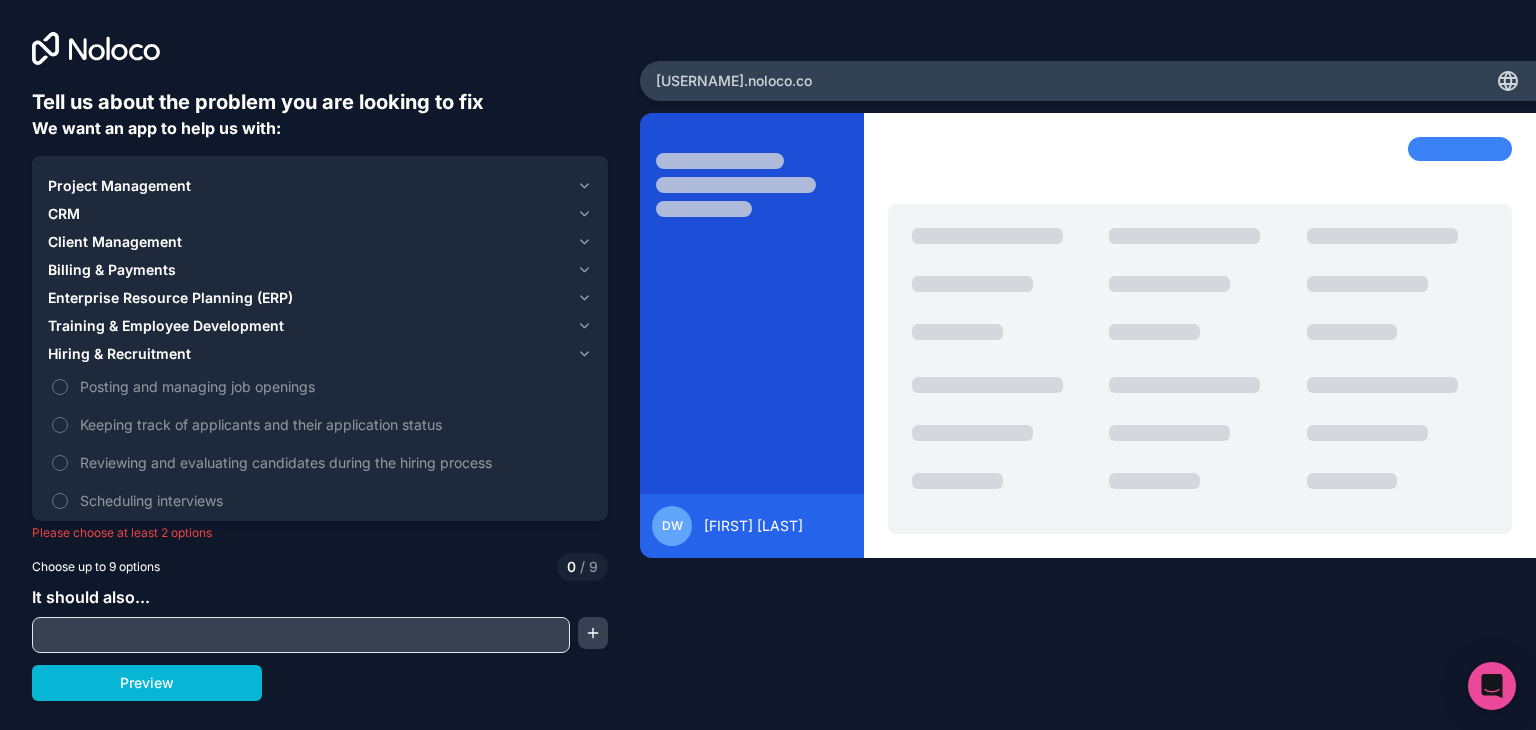 click on "Training & Employee Development" at bounding box center [166, 326] 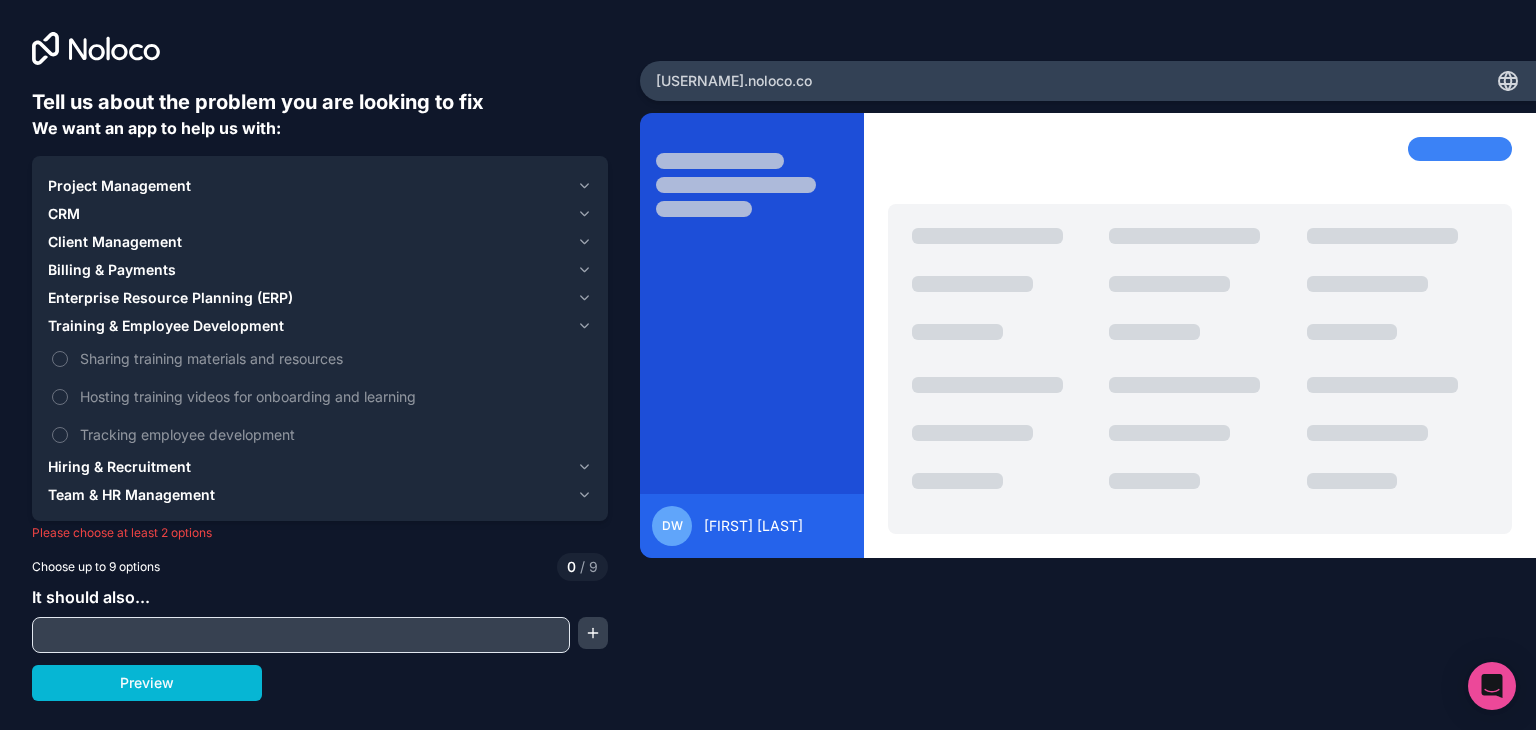 click on "Training & Employee Development" at bounding box center [166, 326] 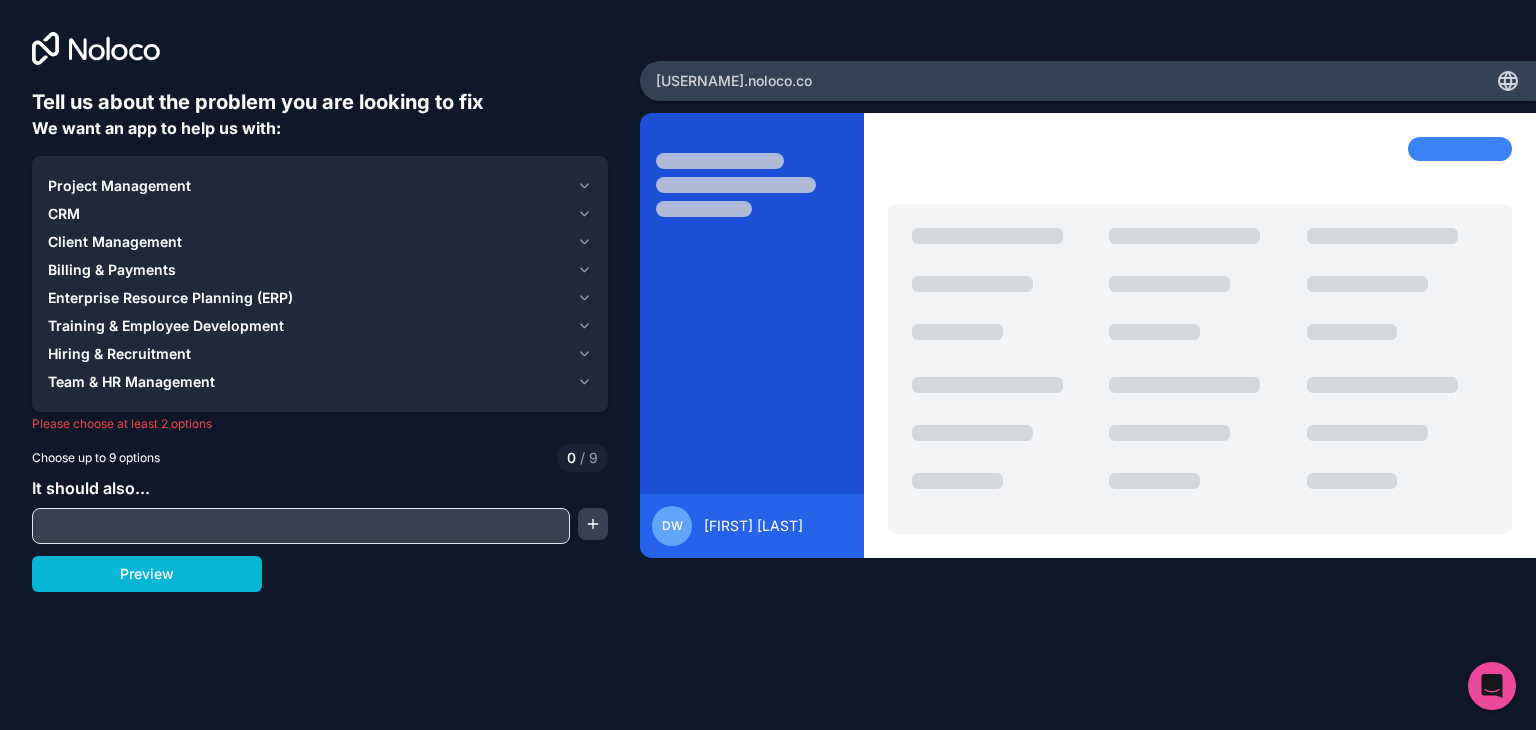 click at bounding box center (301, 526) 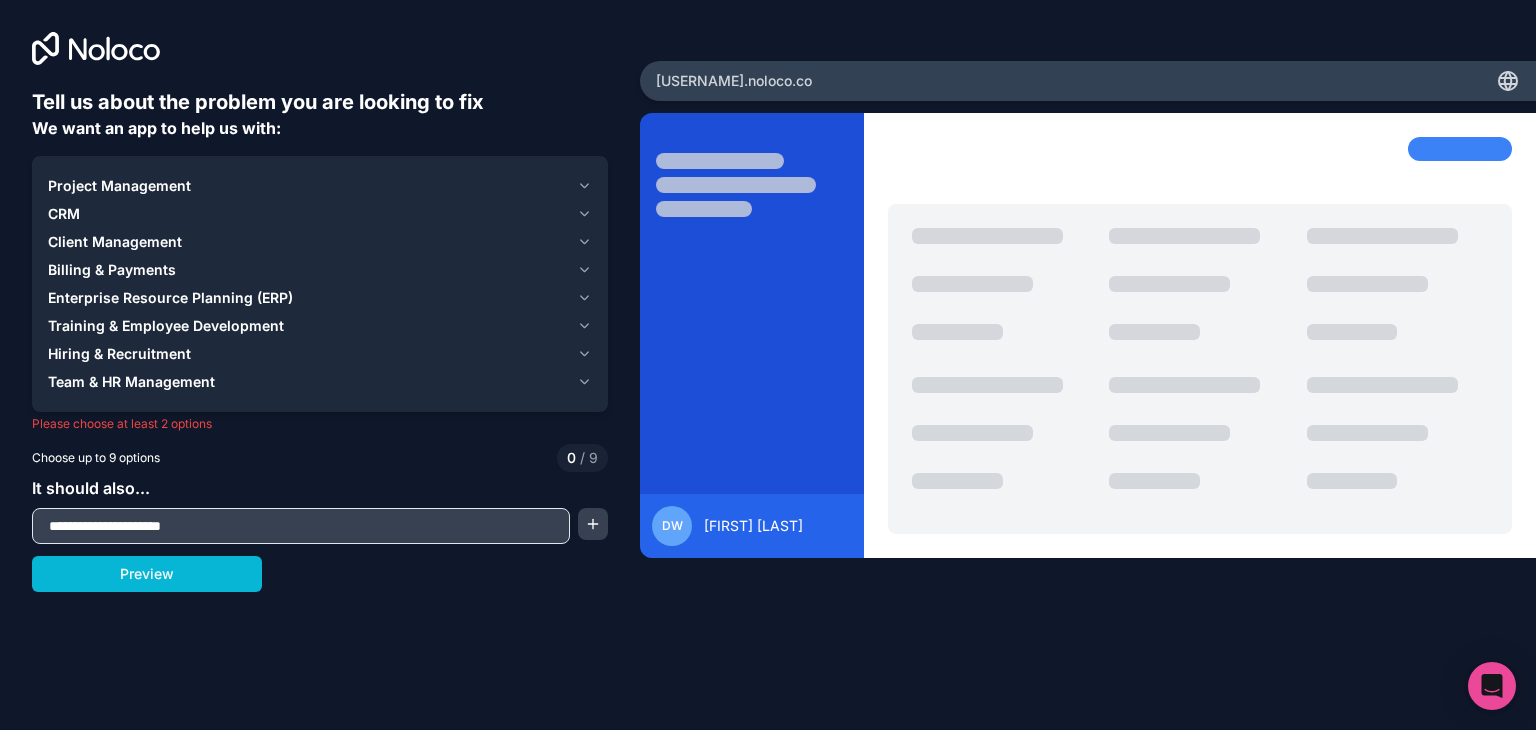 click on "**********" at bounding box center [301, 526] 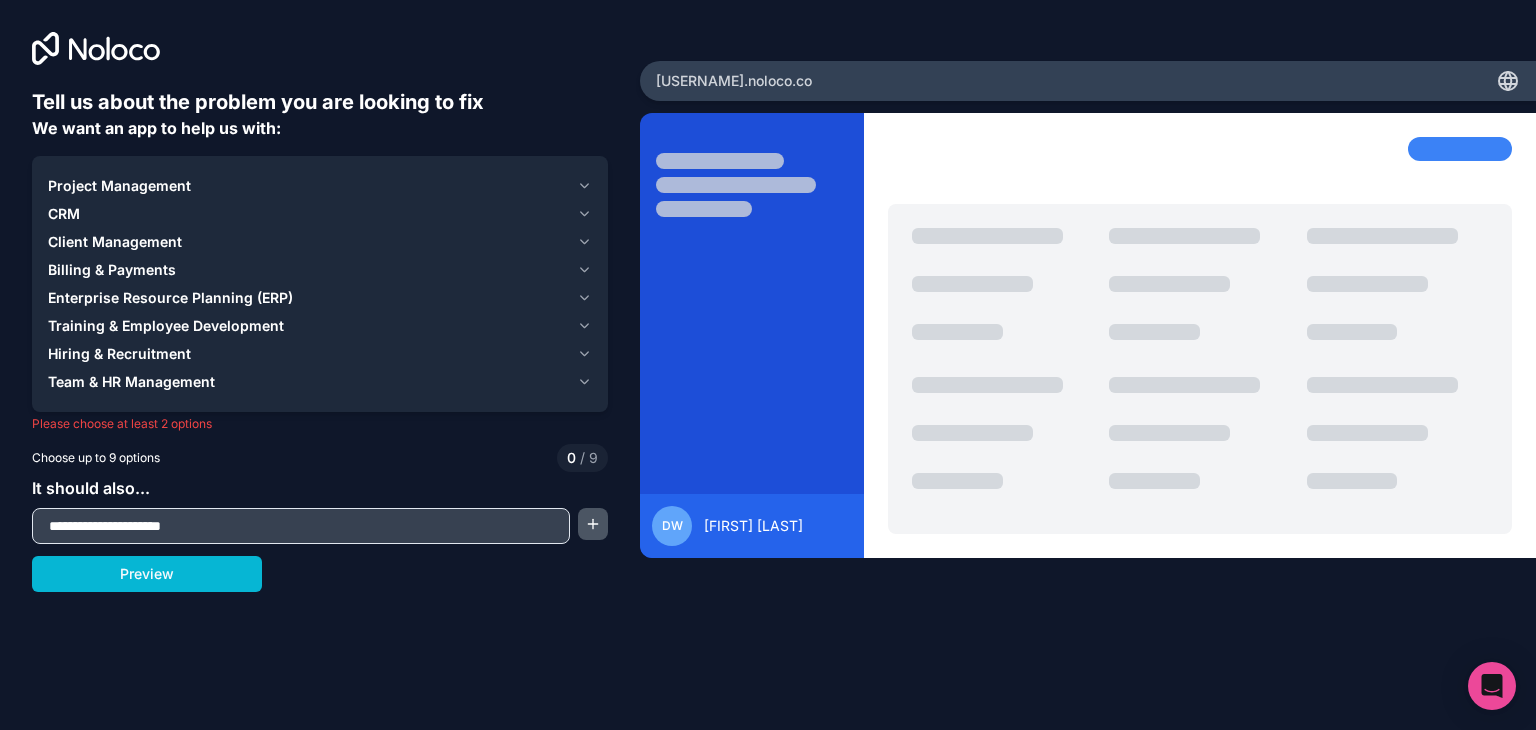 type on "**********" 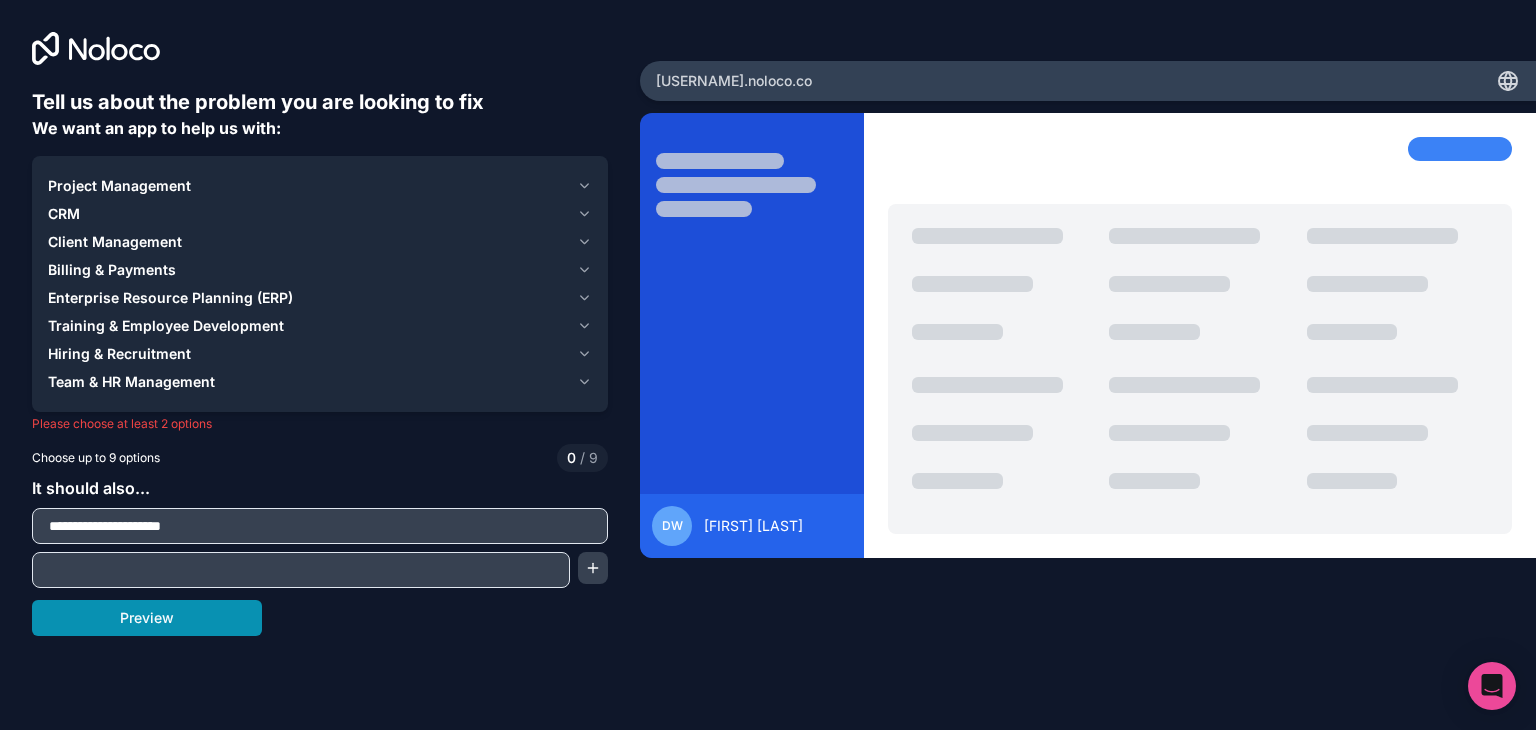 click on "Preview" at bounding box center (147, 618) 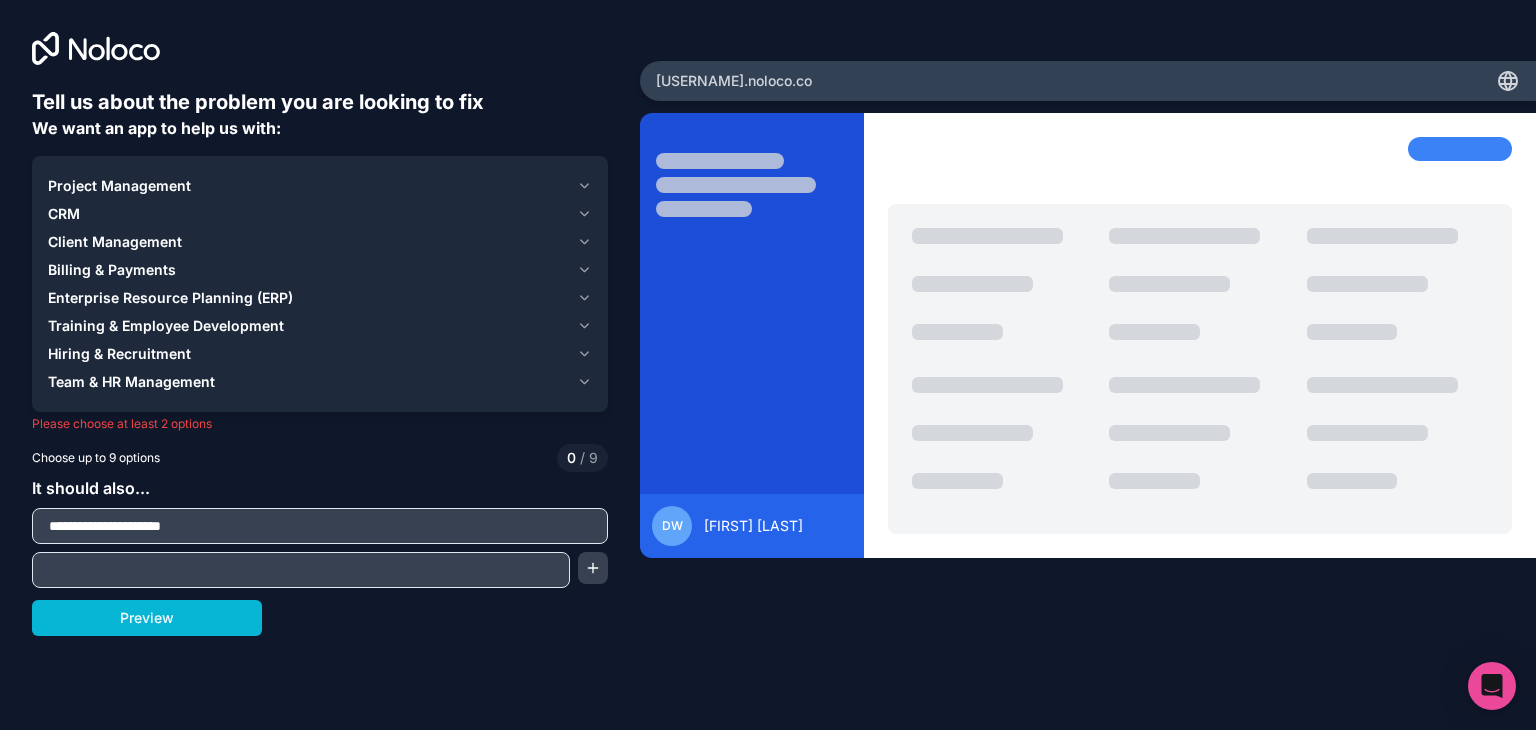 click on "**********" at bounding box center [320, 526] 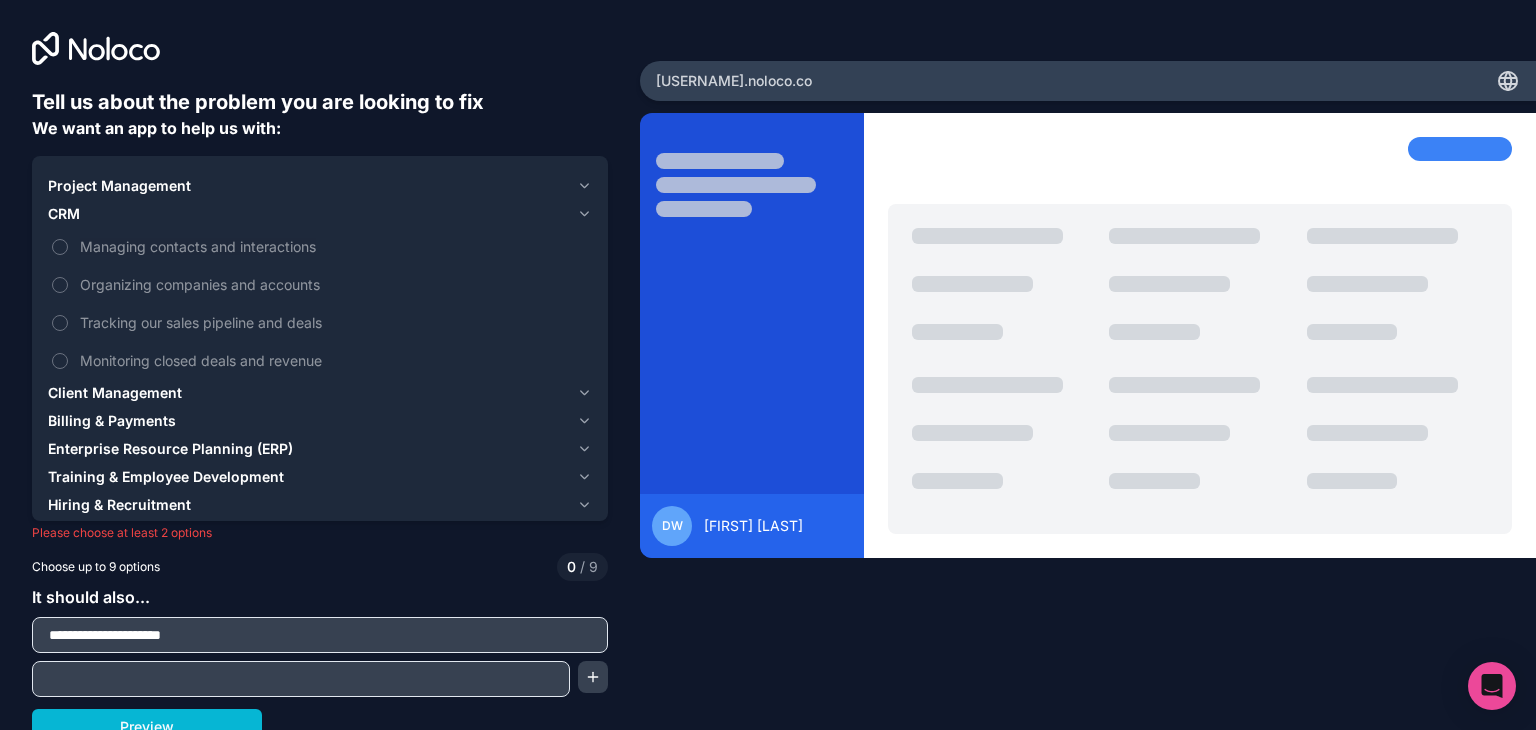 click on "Client Management" at bounding box center (115, 393) 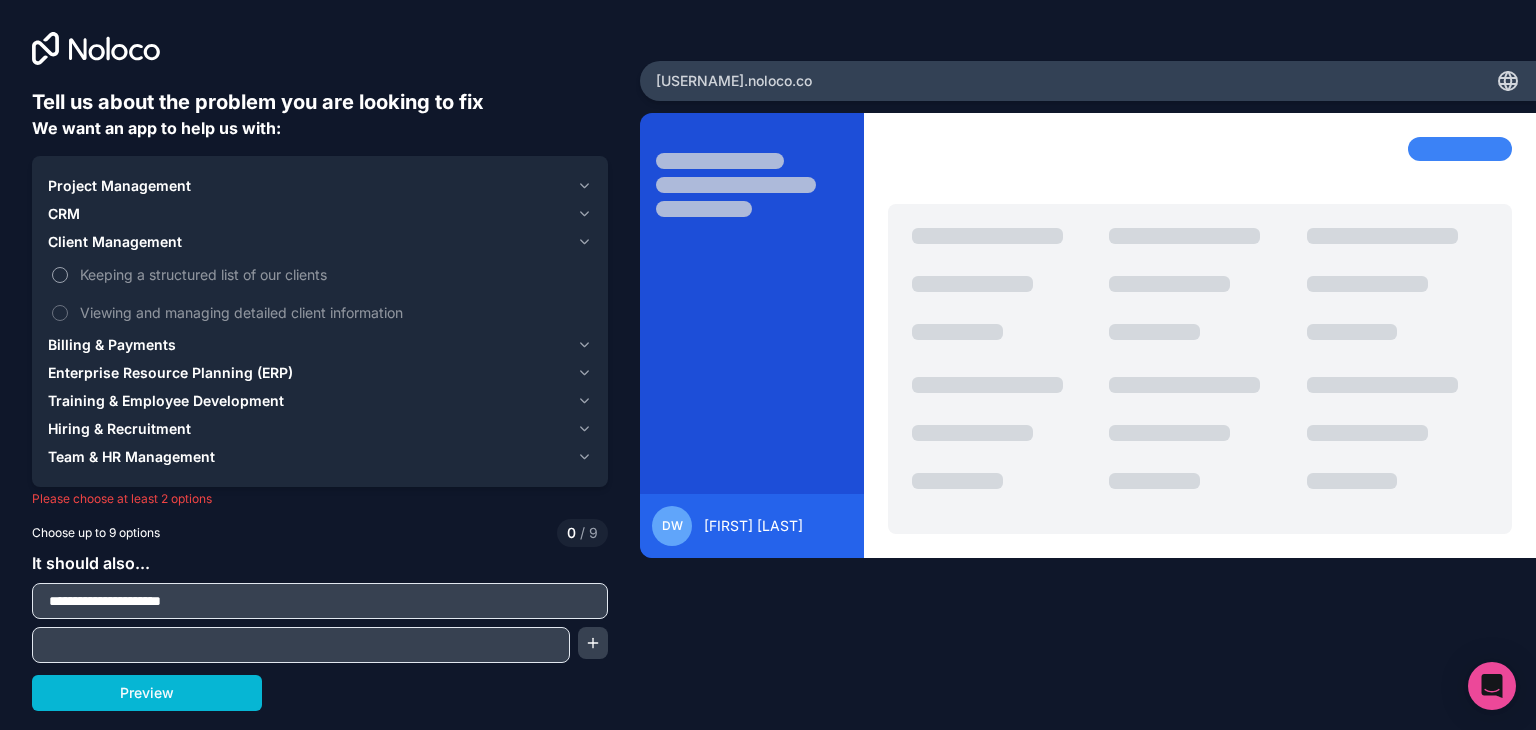 click on "Keeping a structured list of our clients" at bounding box center [334, 274] 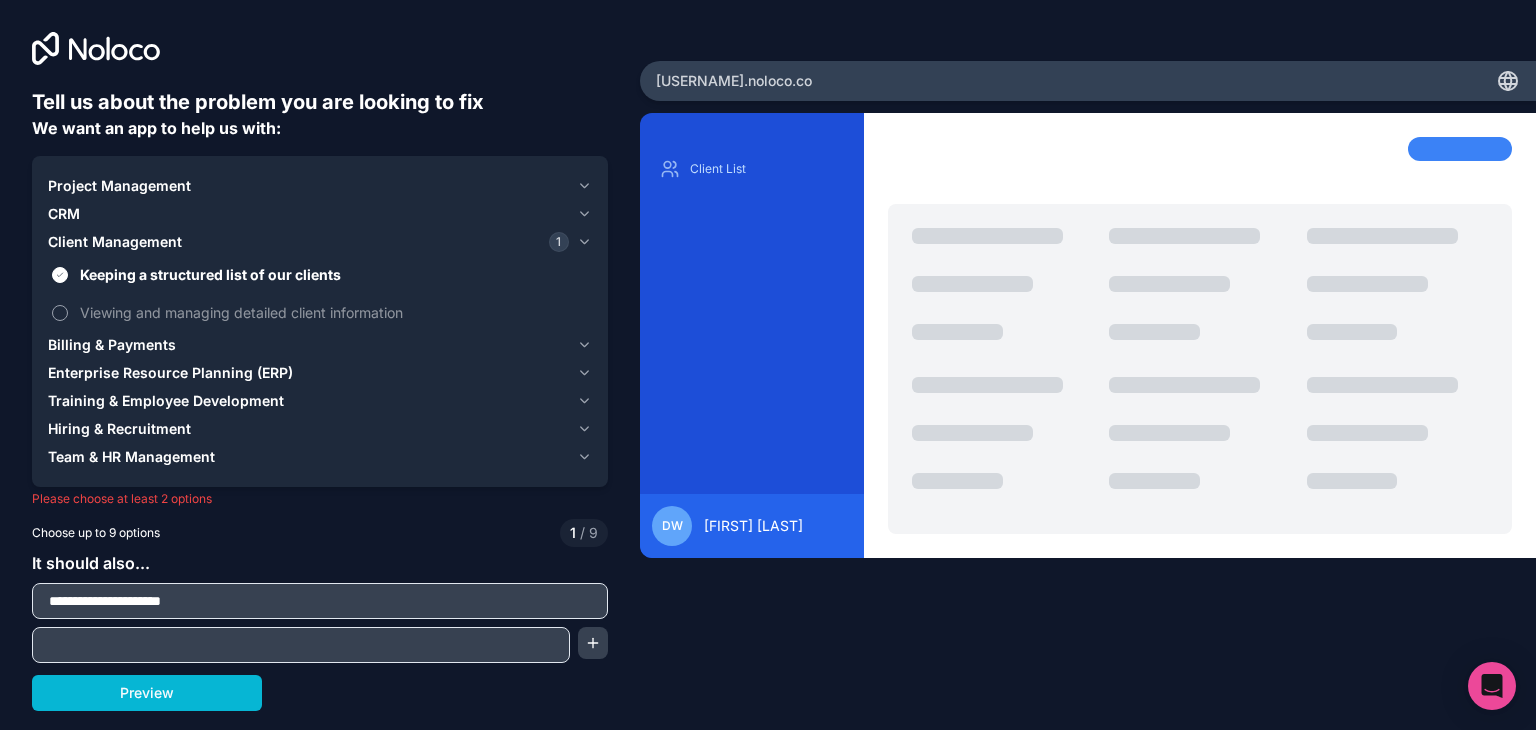 click on "Viewing and managing detailed client information" at bounding box center [334, 312] 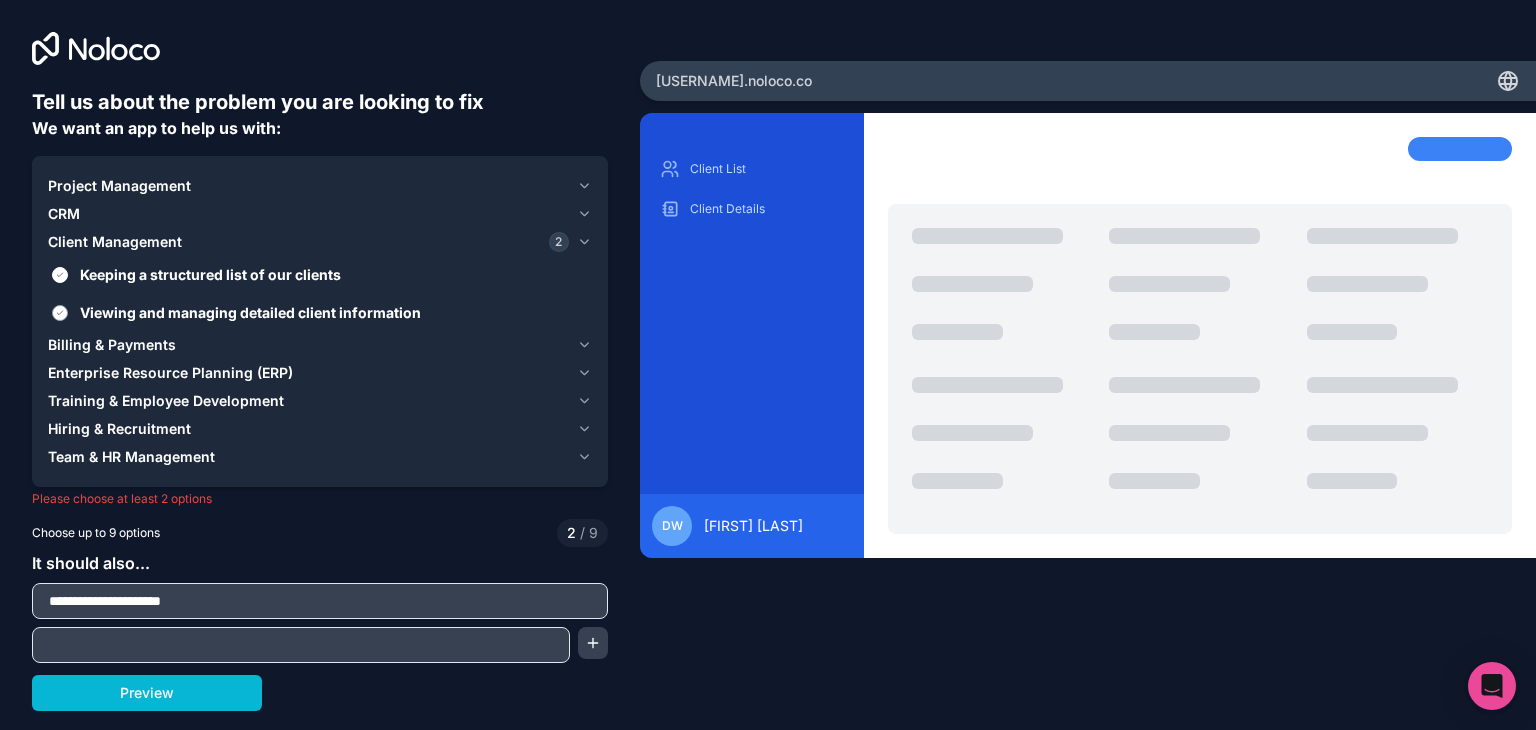 click on "Viewing and managing detailed client information" at bounding box center [334, 312] 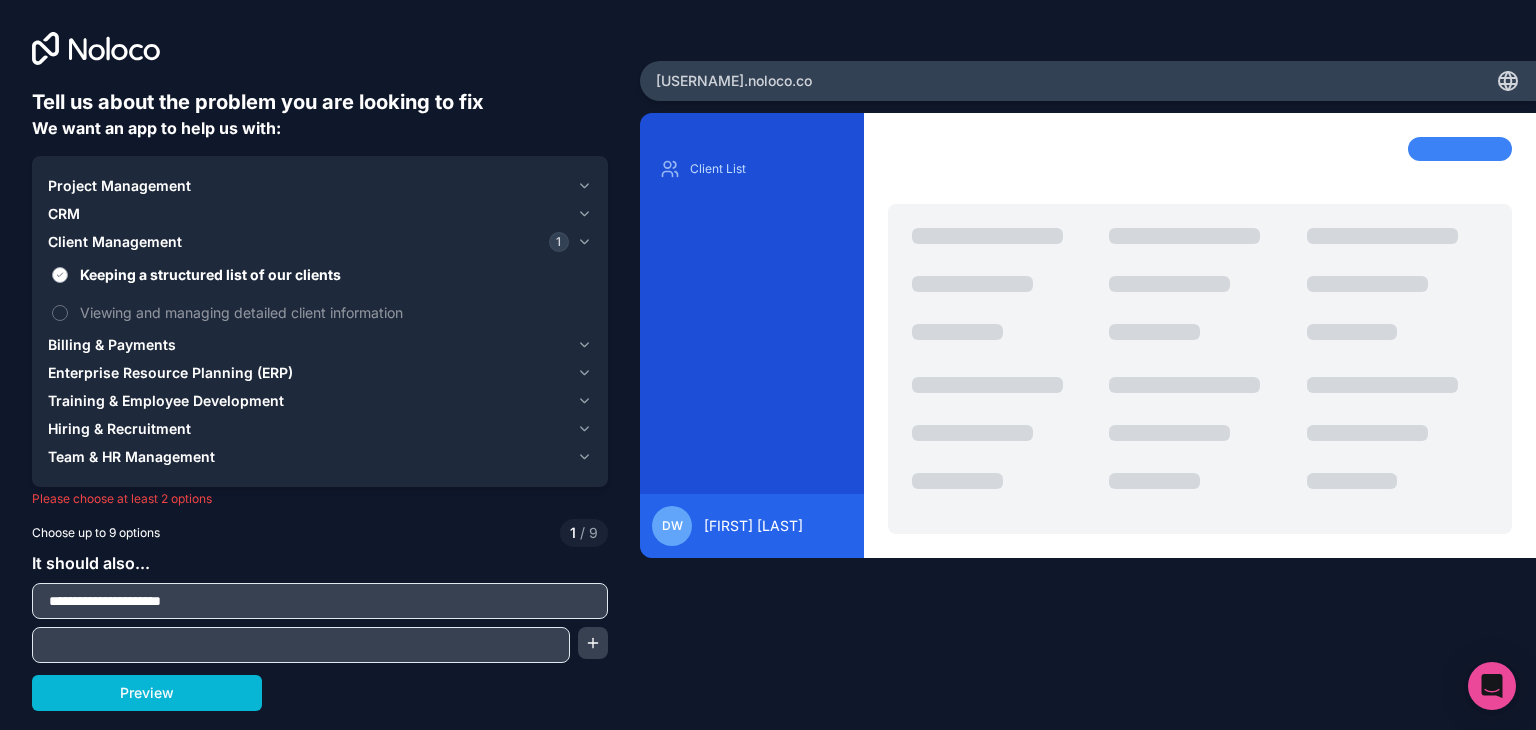 click on "Keeping a structured list of our clients" at bounding box center (334, 274) 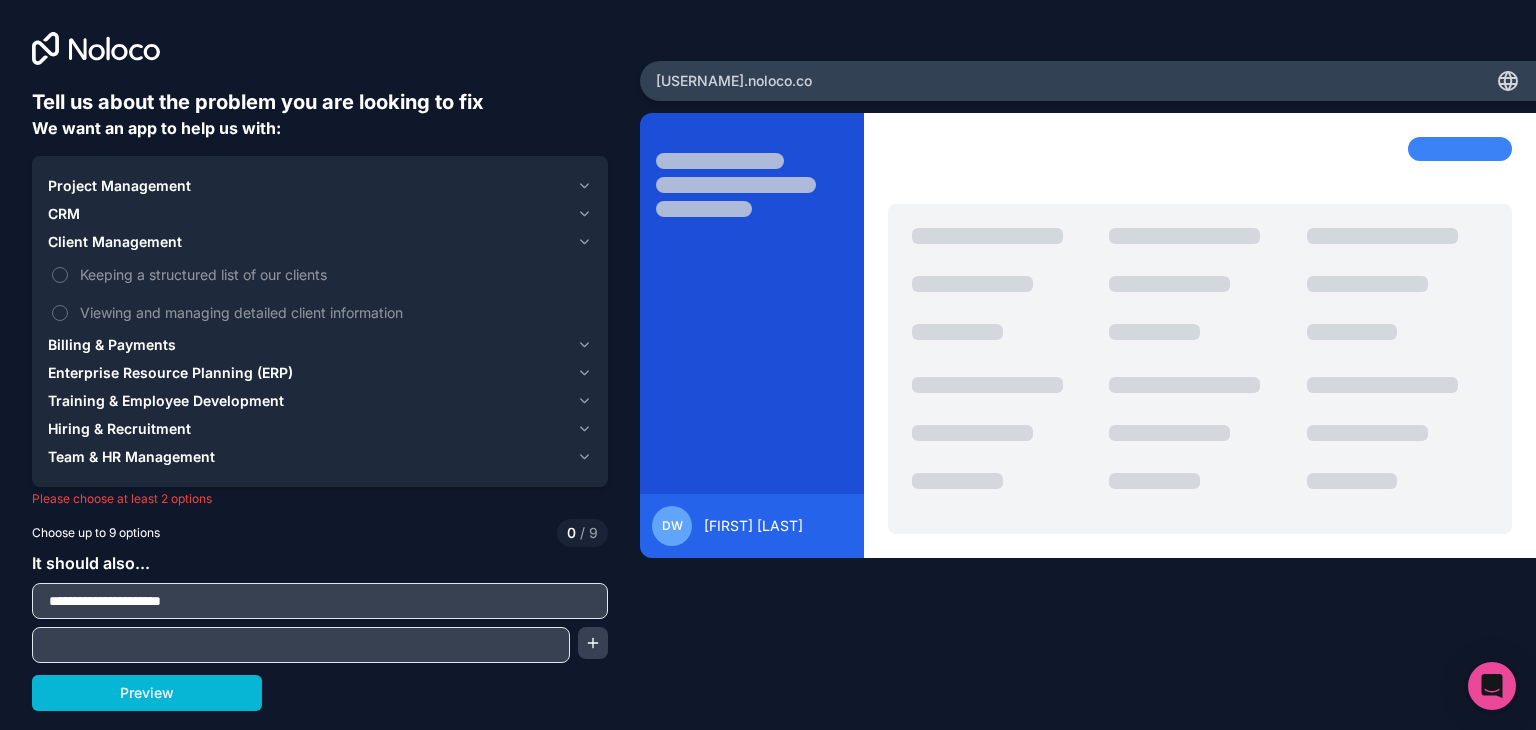 click on "CRM" at bounding box center [308, 214] 